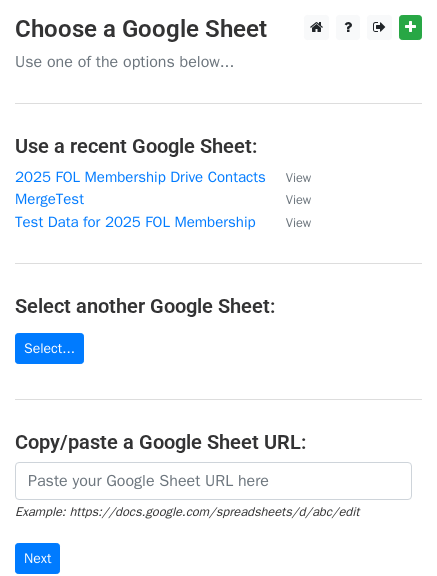 scroll, scrollTop: 0, scrollLeft: 0, axis: both 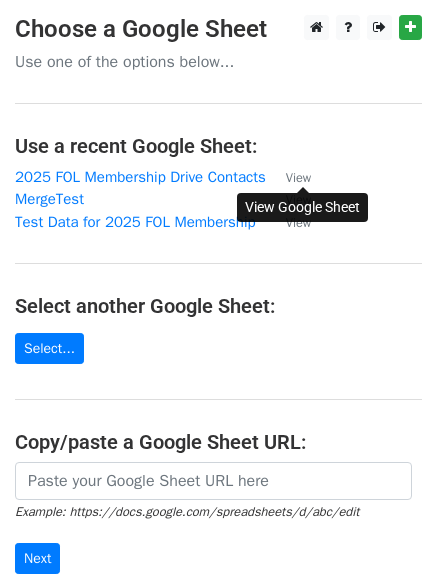 click on "View" at bounding box center (298, 178) 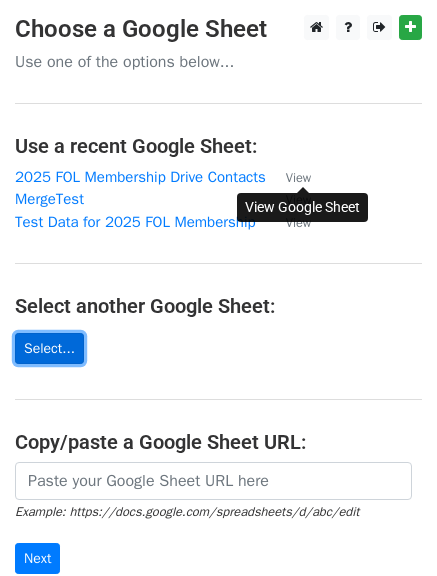 click on "Select..." at bounding box center (49, 348) 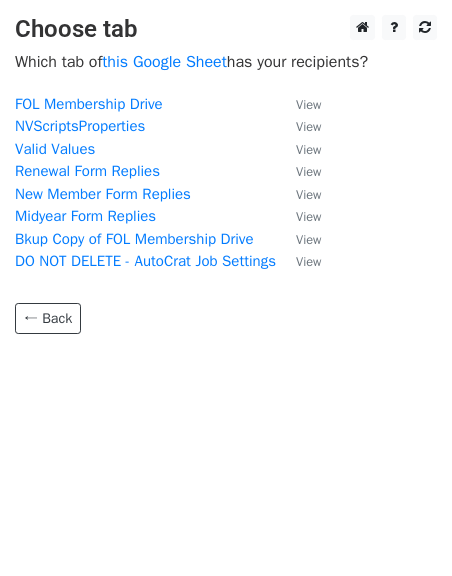 scroll, scrollTop: 0, scrollLeft: 0, axis: both 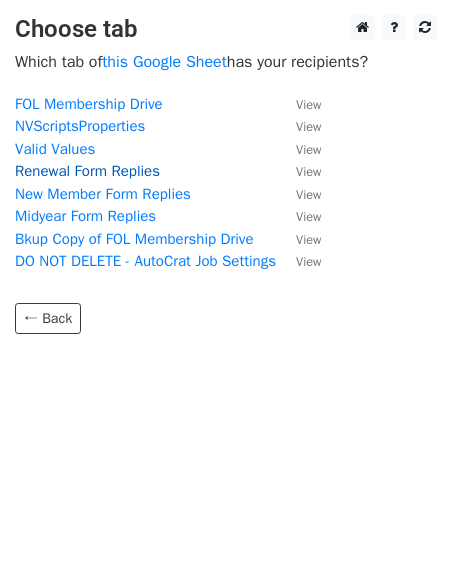 click on "Renewal Form Replies" at bounding box center [87, 171] 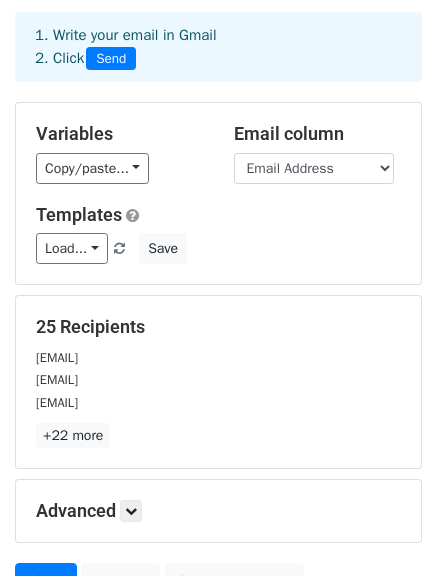 scroll, scrollTop: 200, scrollLeft: 0, axis: vertical 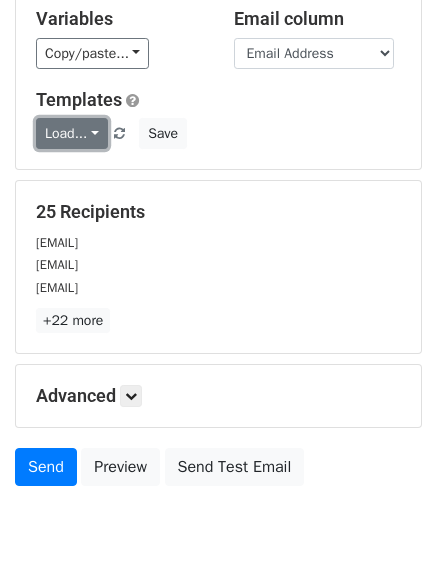 click on "Load..." at bounding box center [72, 133] 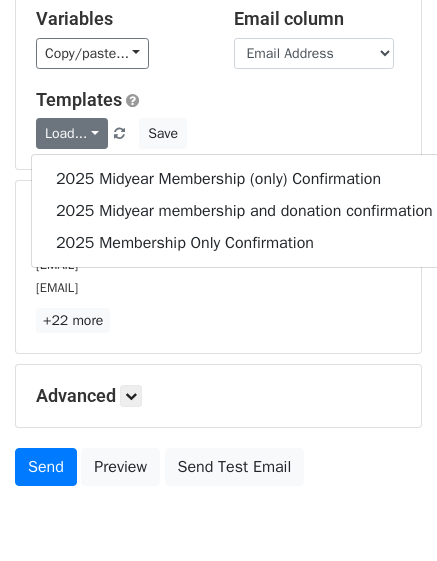 click on "Templates" at bounding box center [218, 100] 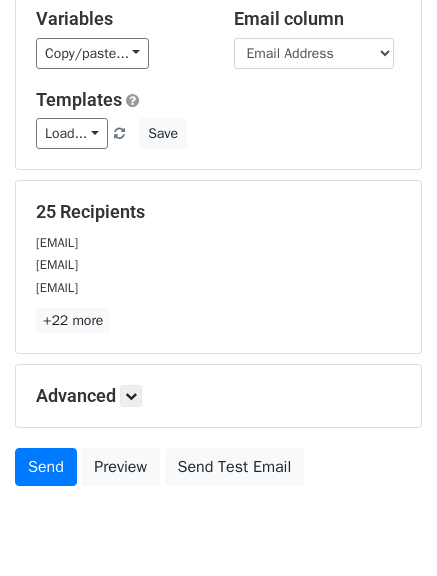 scroll, scrollTop: 0, scrollLeft: 0, axis: both 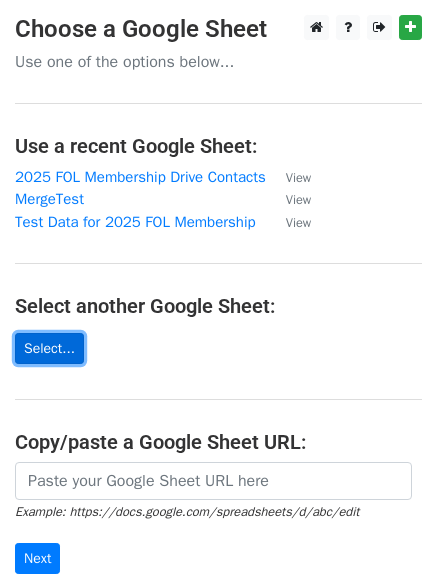 click on "Select..." at bounding box center [49, 348] 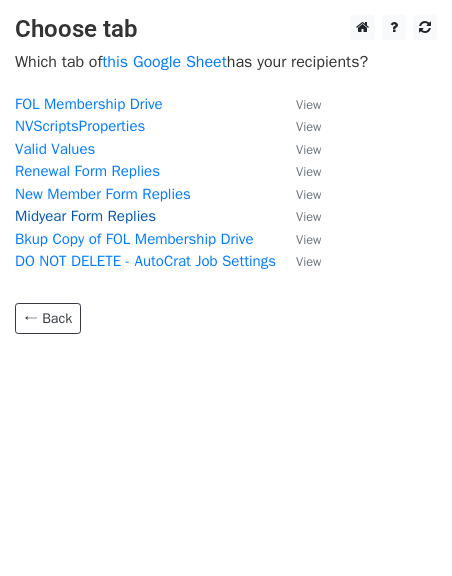 scroll, scrollTop: 0, scrollLeft: 0, axis: both 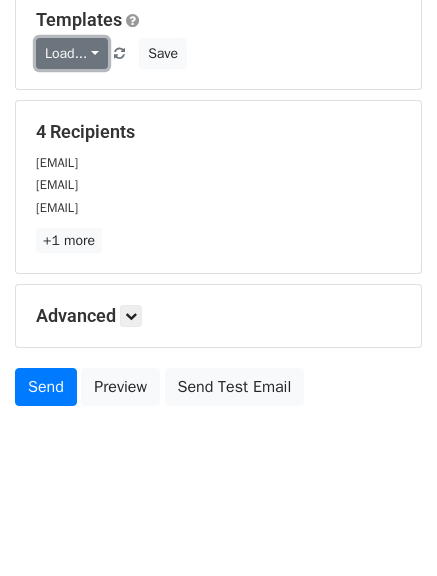 click on "Load..." at bounding box center (72, 53) 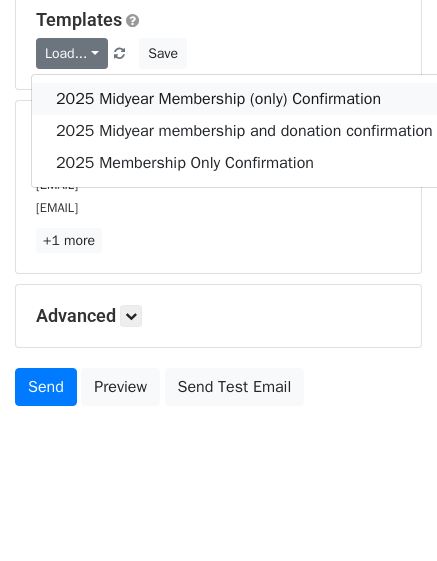 click on "2025 Midyear Membership (only) Confirmation" at bounding box center [244, 99] 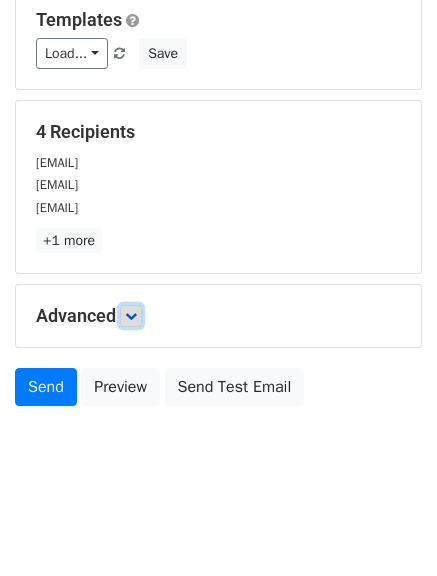 click at bounding box center (131, 316) 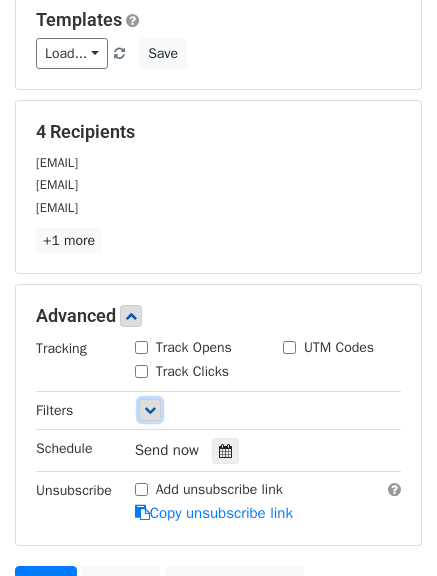 click at bounding box center [150, 410] 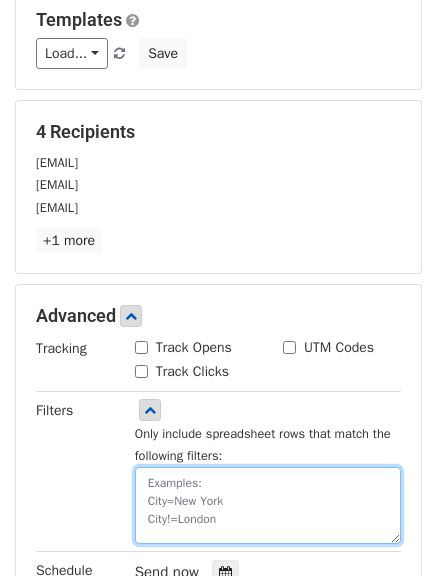drag, startPoint x: 145, startPoint y: 481, endPoint x: 145, endPoint y: 501, distance: 20 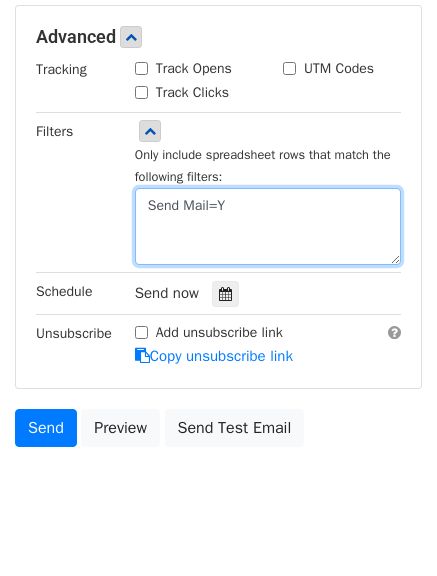scroll, scrollTop: 480, scrollLeft: 0, axis: vertical 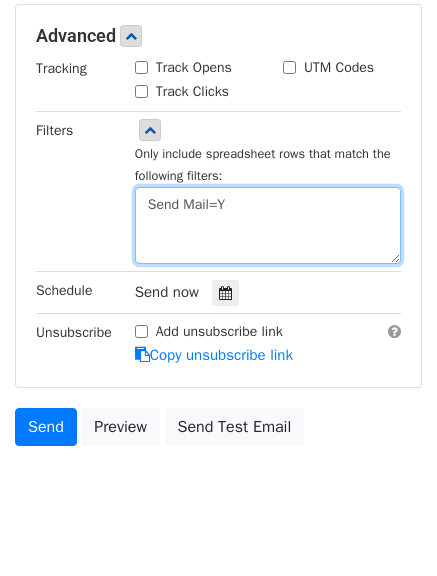 type on "Send Mail=Y" 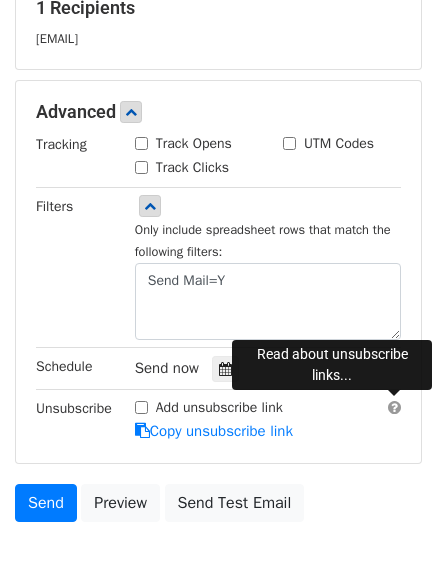 scroll, scrollTop: 500, scrollLeft: 0, axis: vertical 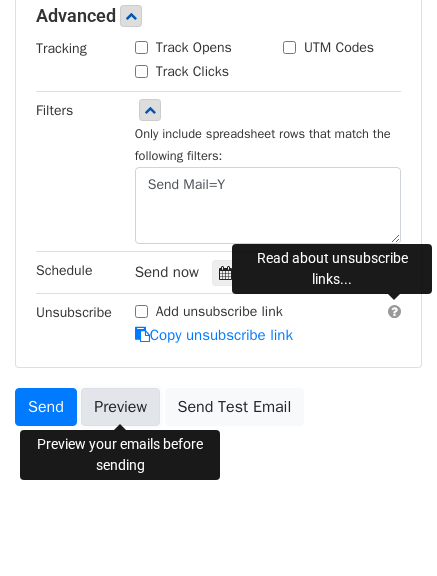 click on "Preview" at bounding box center [120, 407] 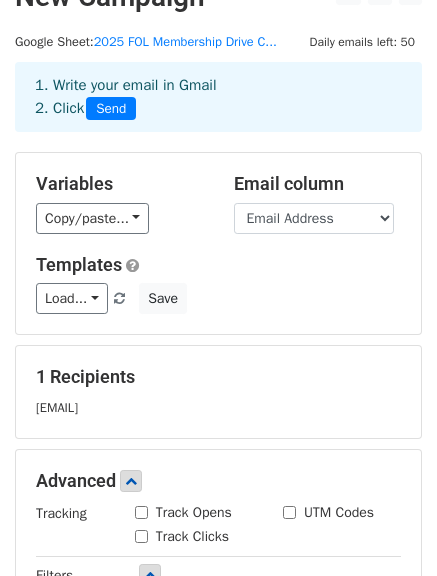 scroll, scrollTop: 0, scrollLeft: 0, axis: both 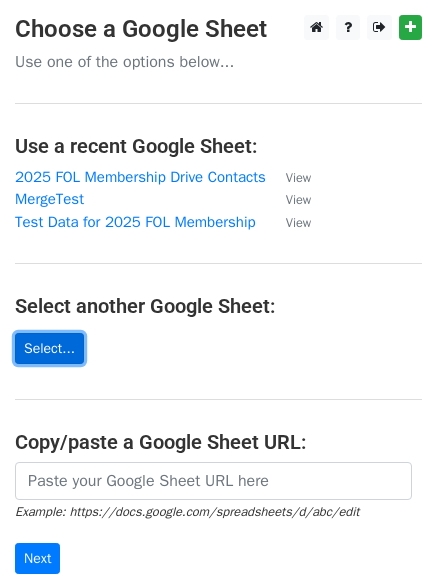 click on "Select..." at bounding box center [49, 348] 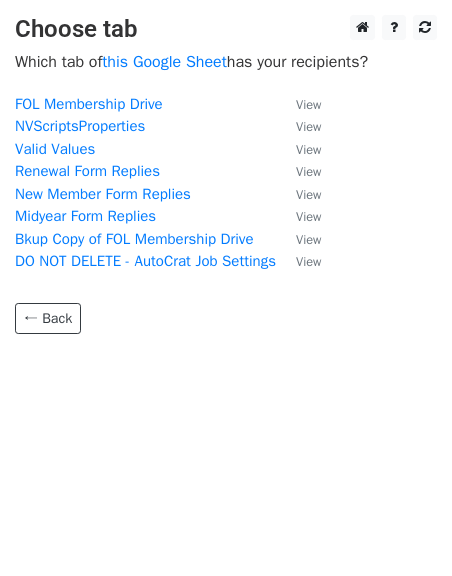 scroll, scrollTop: 0, scrollLeft: 0, axis: both 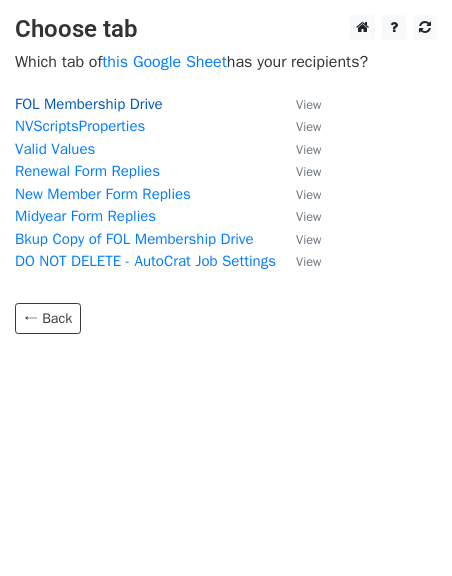 click on "FOL Membership Drive" at bounding box center [89, 104] 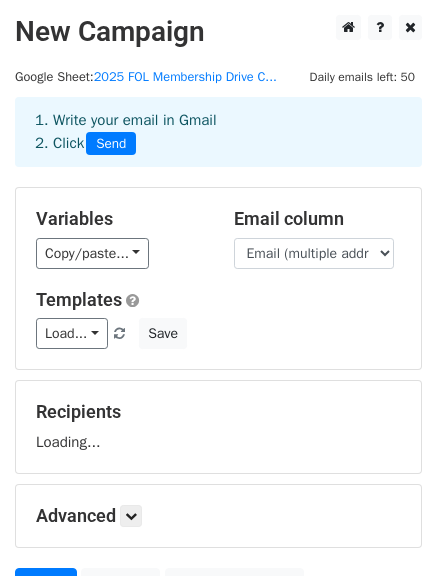 scroll, scrollTop: 0, scrollLeft: 0, axis: both 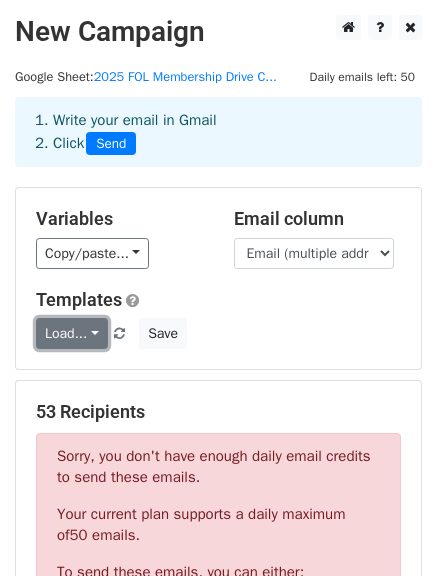 click on "Load..." at bounding box center (72, 333) 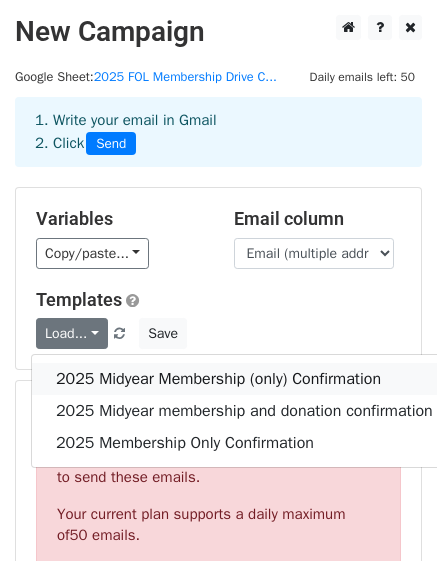 click on "2025 Midyear Membership (only) Confirmation" at bounding box center (244, 379) 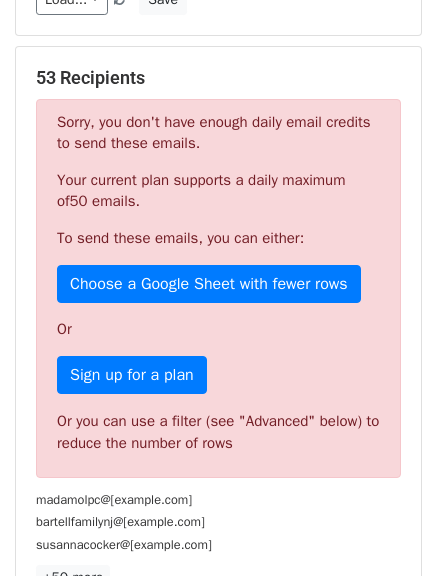 scroll, scrollTop: 600, scrollLeft: 0, axis: vertical 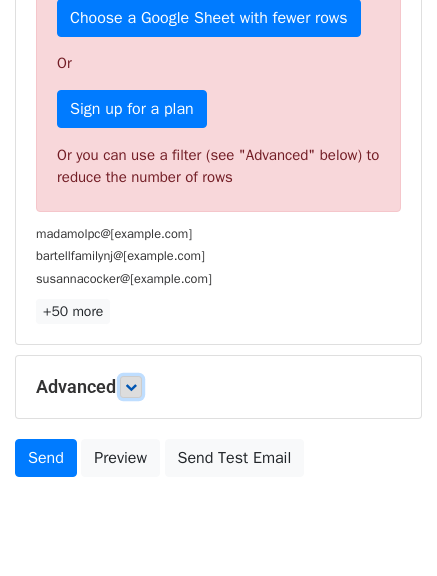 click at bounding box center [131, 387] 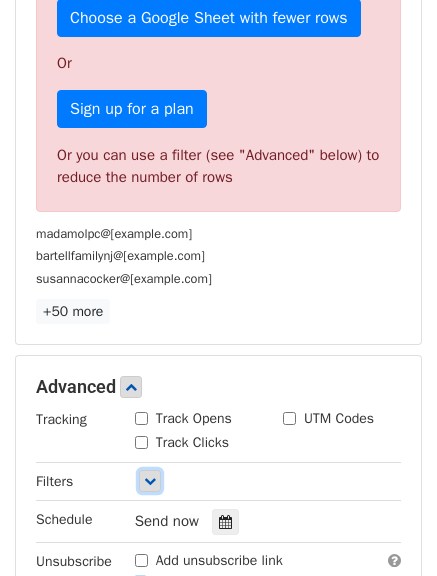 click at bounding box center (150, 481) 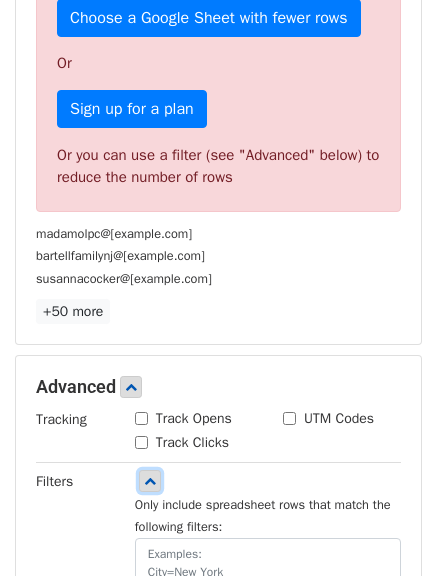 scroll, scrollTop: 800, scrollLeft: 0, axis: vertical 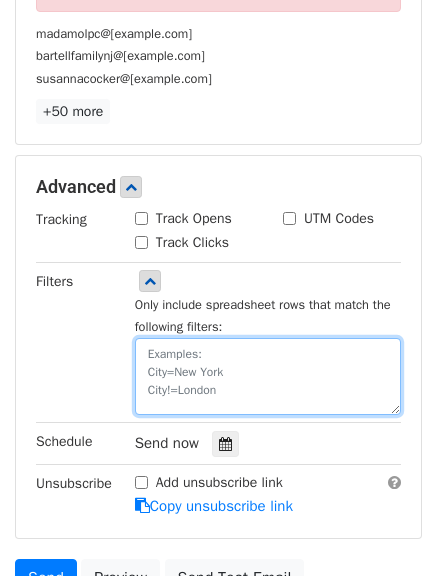 click at bounding box center (268, 376) 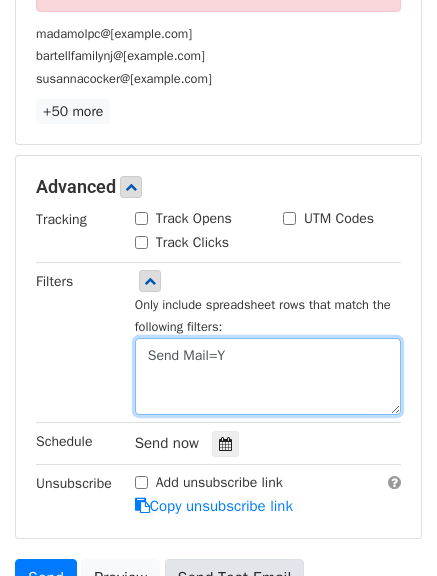 scroll, scrollTop: 518, scrollLeft: 0, axis: vertical 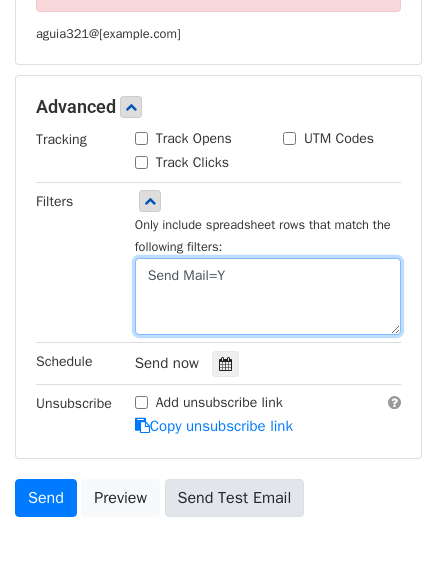 type on "Send Mail=Y" 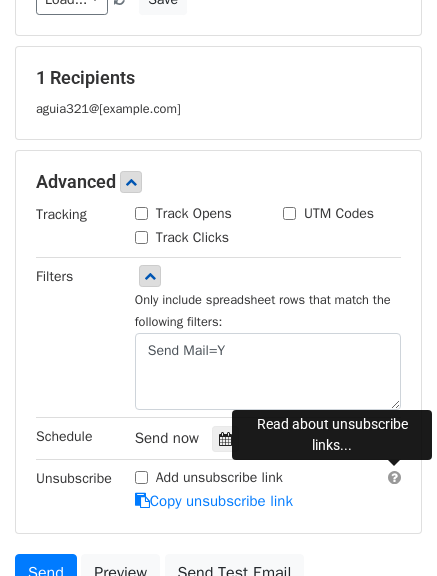 scroll, scrollTop: 518, scrollLeft: 0, axis: vertical 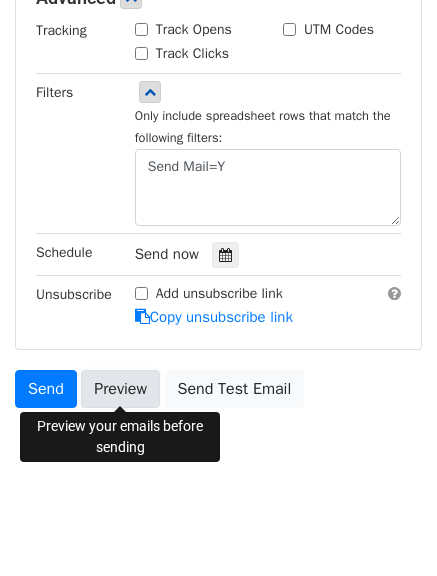 click on "Preview" at bounding box center [120, 389] 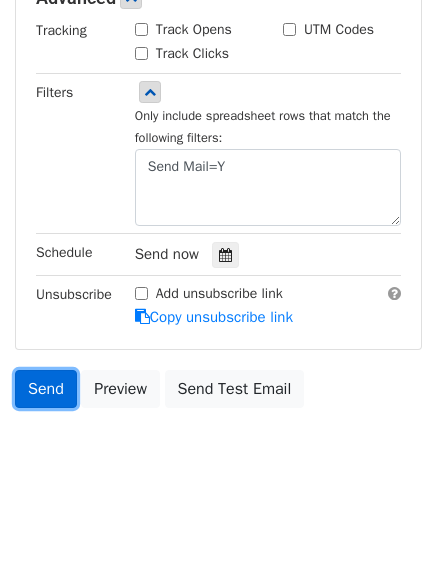 click on "Send" at bounding box center [46, 389] 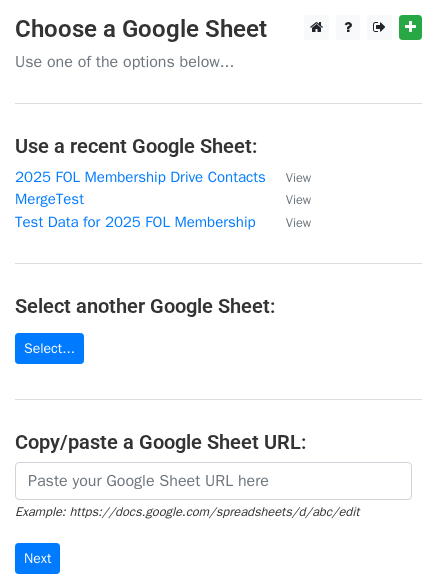 scroll, scrollTop: 0, scrollLeft: 0, axis: both 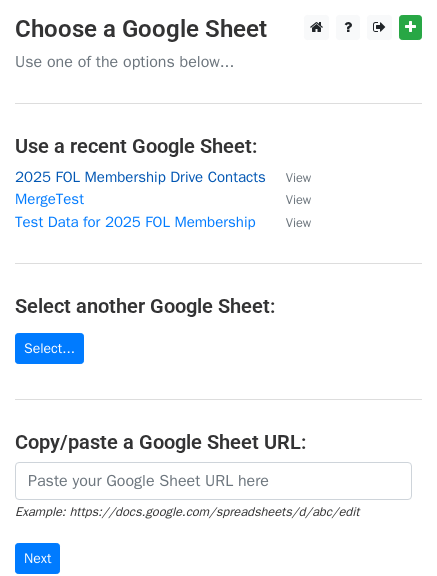 click on "2025 FOL Membership Drive Contacts" at bounding box center [140, 177] 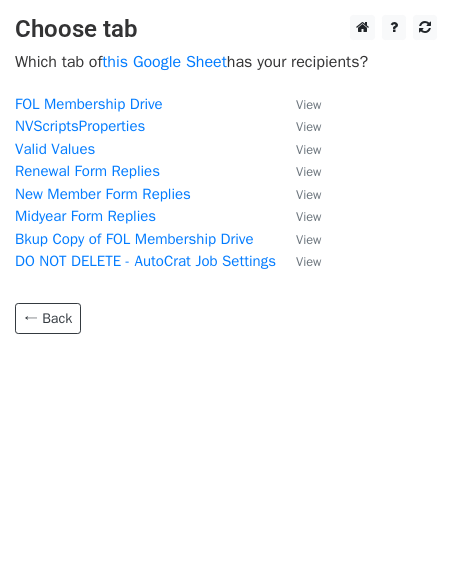 scroll, scrollTop: 0, scrollLeft: 0, axis: both 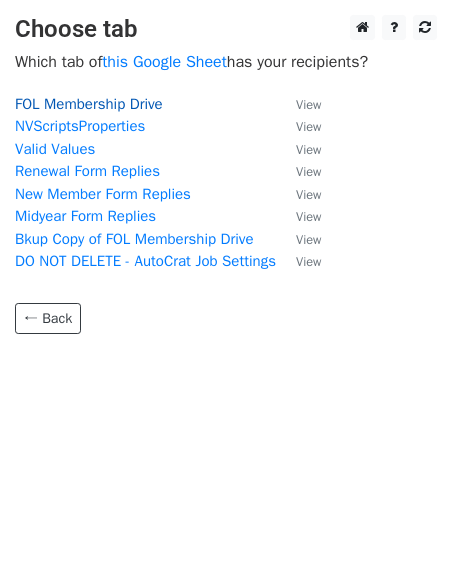 click on "FOL Membership Drive" at bounding box center [89, 104] 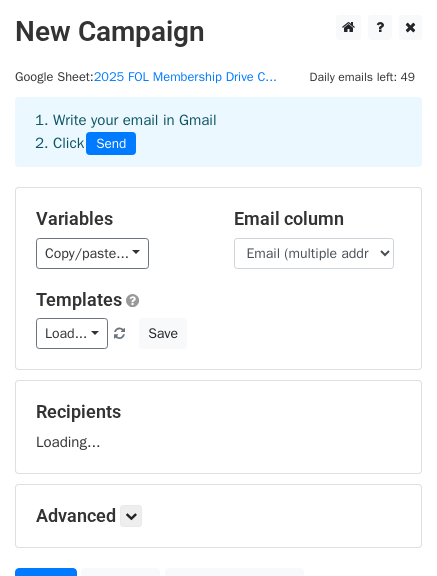 scroll, scrollTop: 0, scrollLeft: 0, axis: both 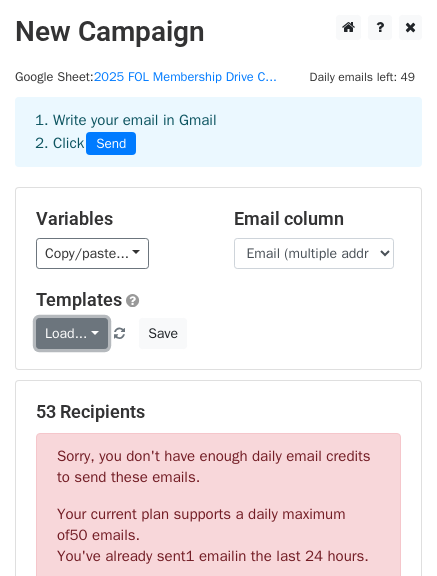 click on "Load..." at bounding box center [72, 333] 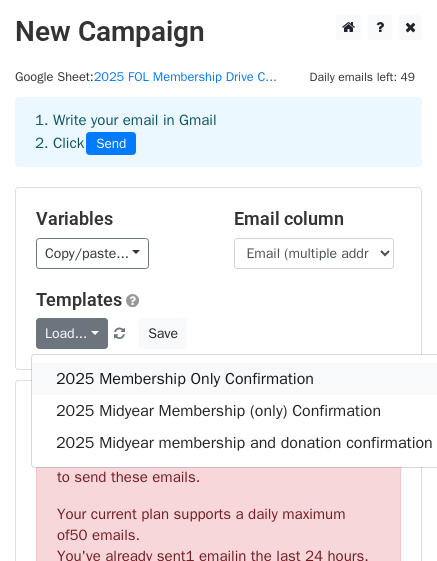 click on "2025 Membership Only Confirmation" at bounding box center (244, 379) 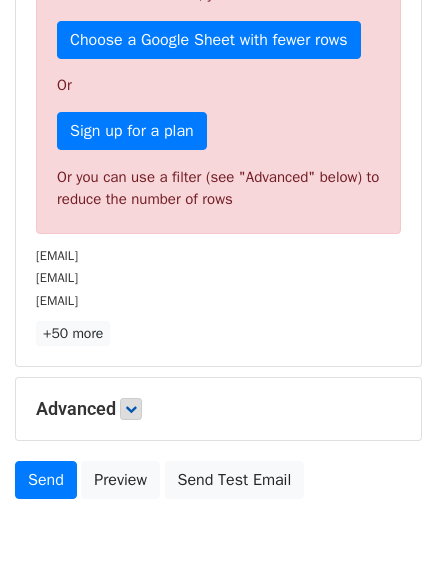 scroll, scrollTop: 600, scrollLeft: 0, axis: vertical 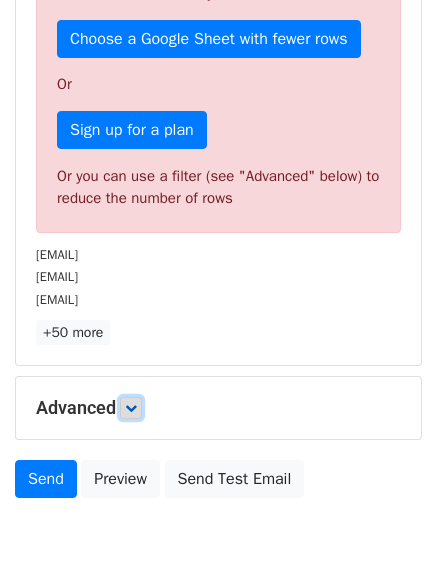 click at bounding box center (131, 408) 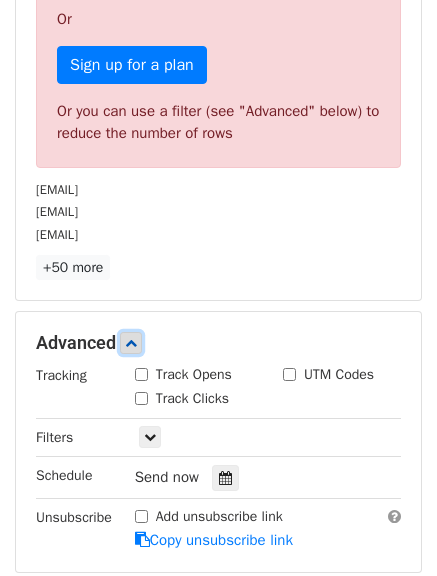 scroll, scrollTop: 700, scrollLeft: 0, axis: vertical 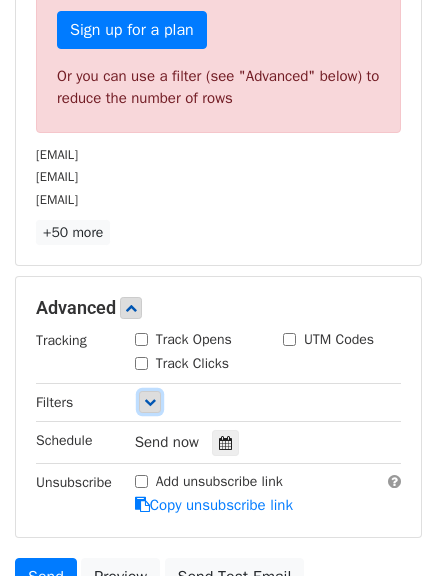 click at bounding box center [150, 402] 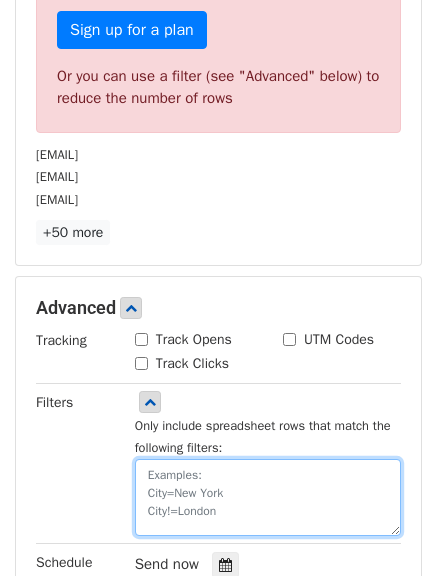 click at bounding box center (268, 497) 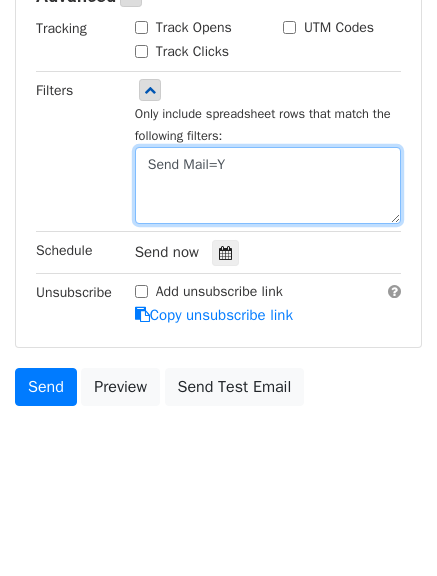scroll, scrollTop: 518, scrollLeft: 0, axis: vertical 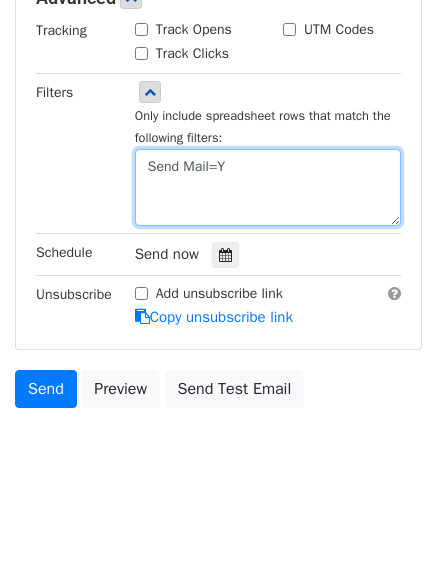 type on "Send Mail=Y" 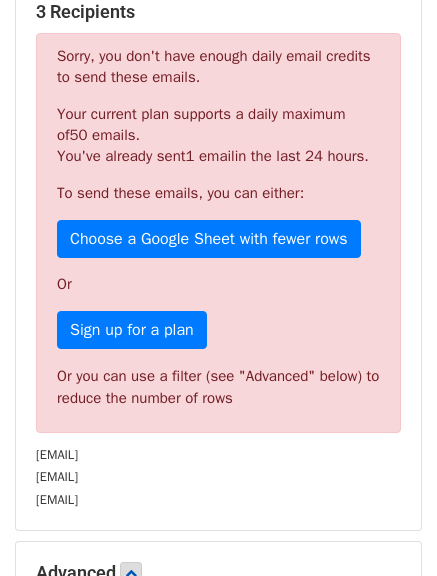 scroll, scrollTop: 700, scrollLeft: 0, axis: vertical 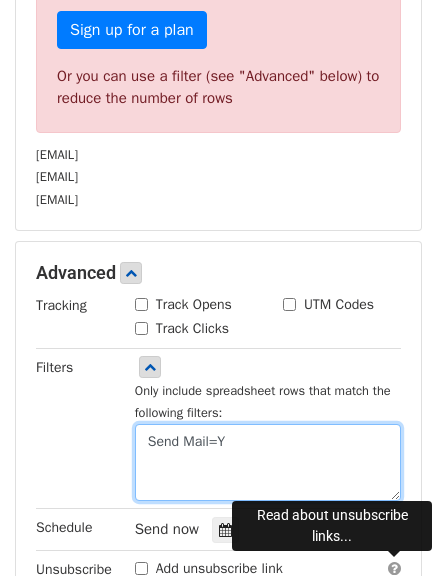 click on "Send Mail=Y" at bounding box center (268, 462) 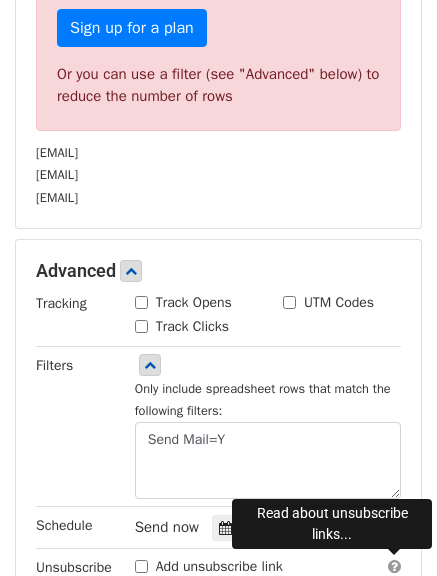 scroll, scrollTop: 975, scrollLeft: 0, axis: vertical 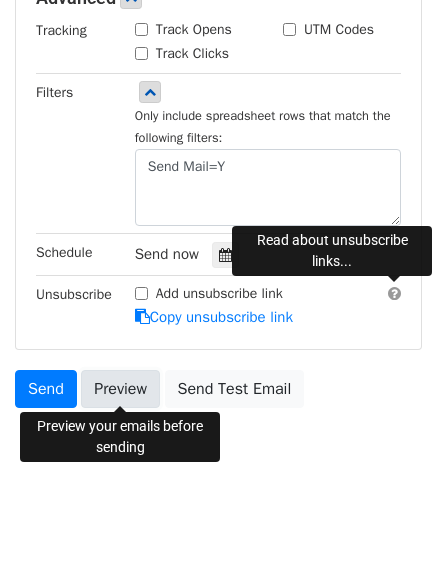 click on "Preview" at bounding box center (120, 389) 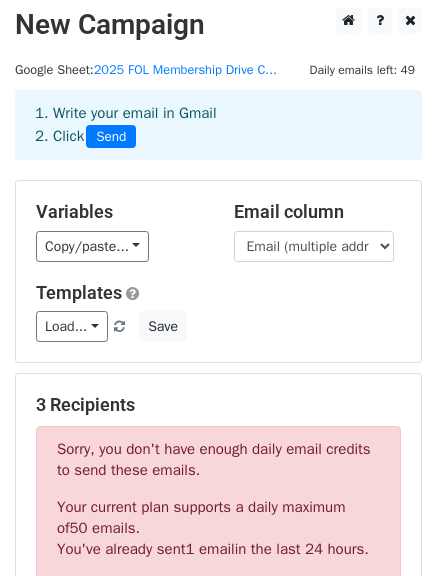 scroll, scrollTop: 0, scrollLeft: 0, axis: both 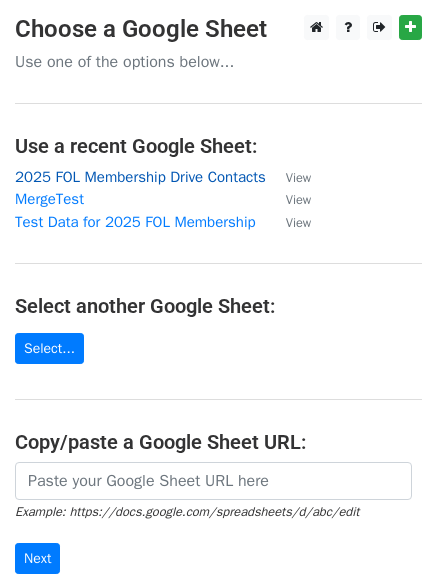 click on "2025 FOL Membership Drive Contacts" at bounding box center [140, 177] 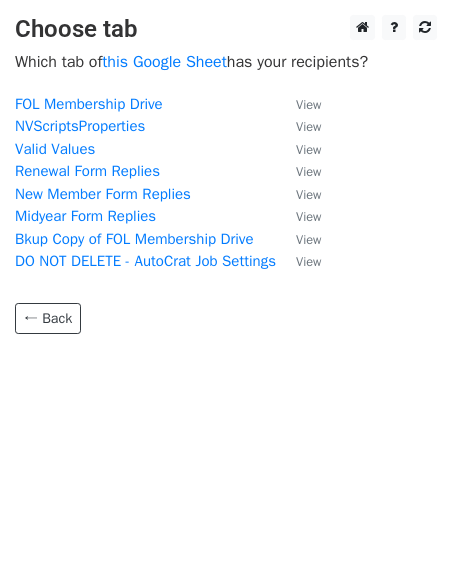 scroll, scrollTop: 0, scrollLeft: 0, axis: both 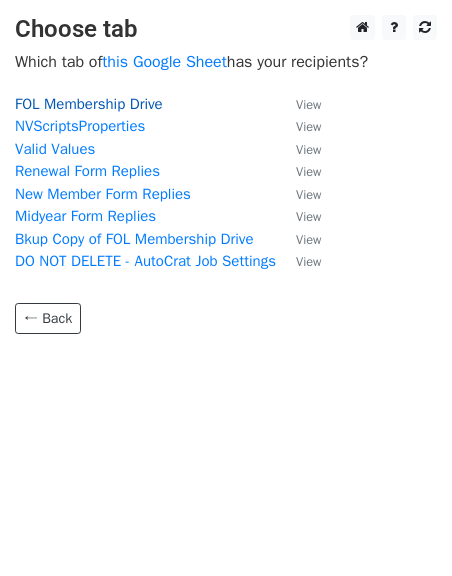 click on "FOL Membership Drive" at bounding box center (89, 104) 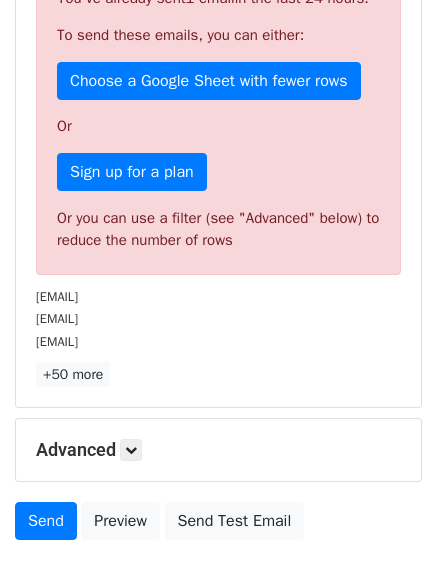scroll, scrollTop: 692, scrollLeft: 0, axis: vertical 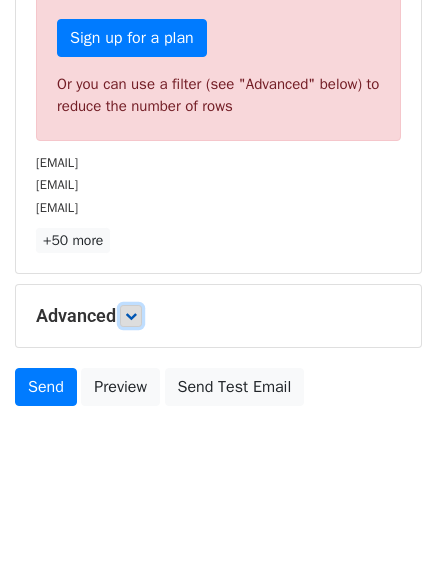 click at bounding box center (131, 316) 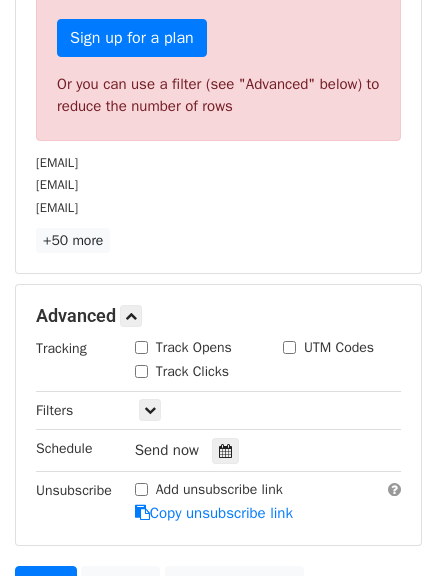 click on "Only include spreadsheet rows that match the following filters:" at bounding box center [268, 410] 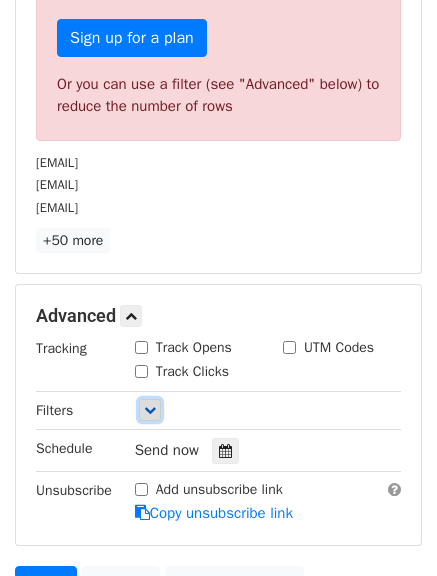 click at bounding box center [150, 410] 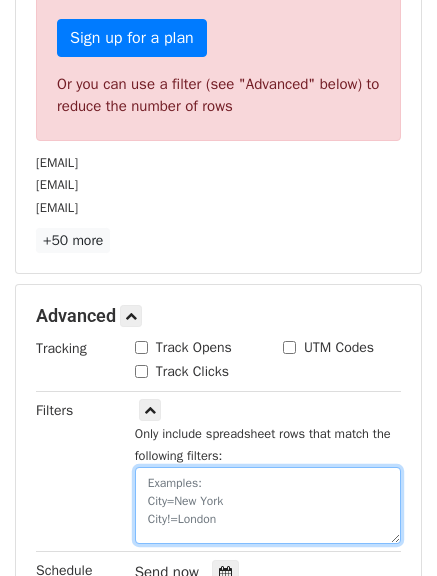 click at bounding box center [268, 505] 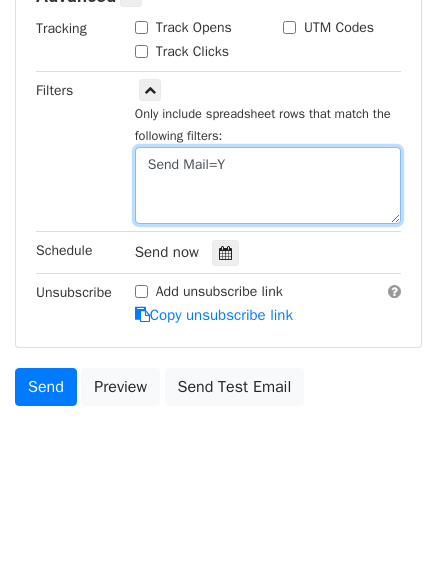 scroll, scrollTop: 518, scrollLeft: 0, axis: vertical 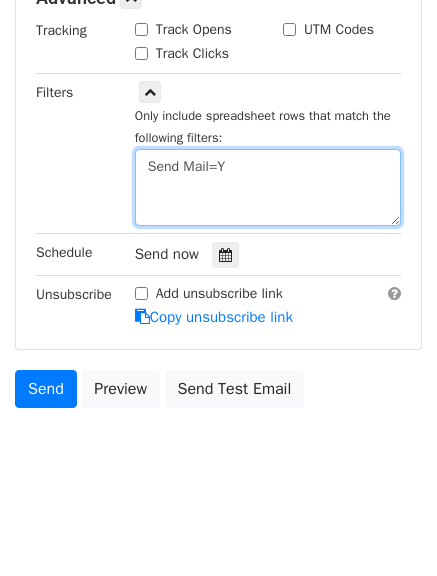 type on "Send Mail=Y" 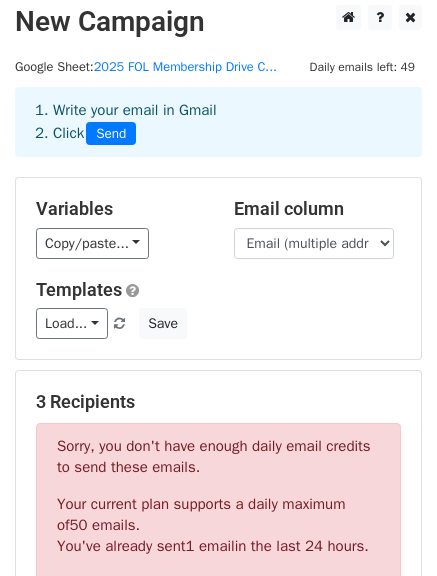 scroll, scrollTop: 0, scrollLeft: 0, axis: both 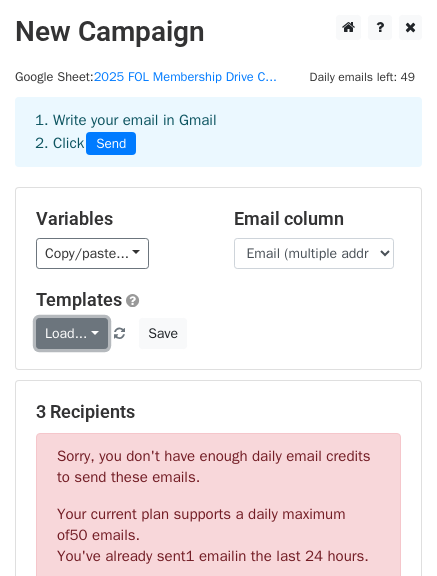 click on "Load..." at bounding box center [72, 333] 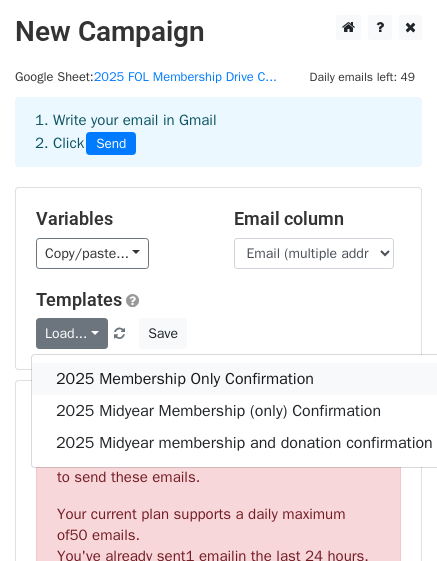 click on "2025 Membership Only Confirmation" at bounding box center [244, 379] 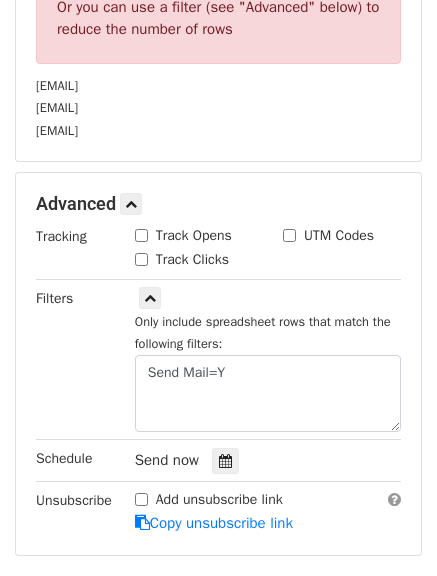 scroll, scrollTop: 975, scrollLeft: 0, axis: vertical 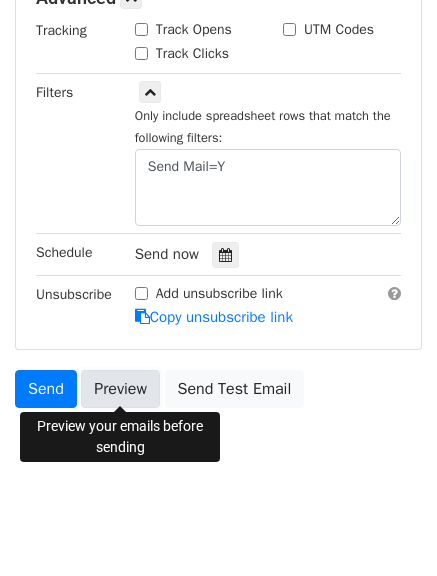 click on "Preview" at bounding box center (120, 389) 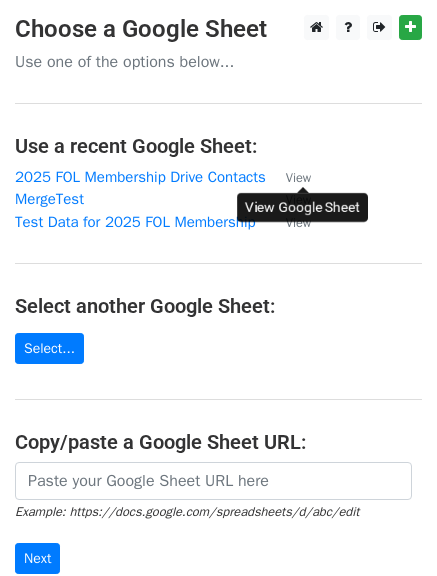 scroll, scrollTop: 0, scrollLeft: 0, axis: both 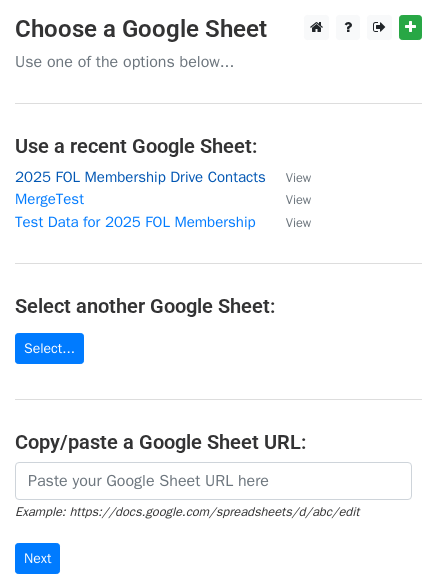 click on "2025 FOL Membership Drive Contacts" at bounding box center [140, 177] 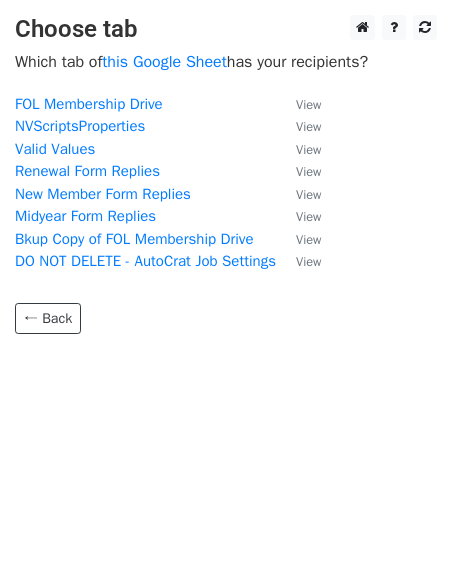 scroll, scrollTop: 0, scrollLeft: 0, axis: both 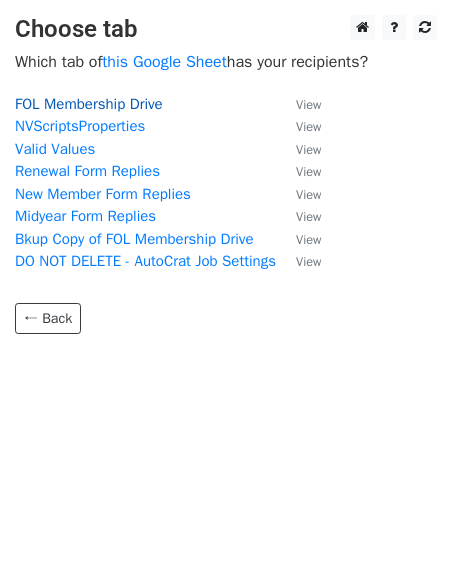 click on "FOL Membership Drive" at bounding box center (89, 104) 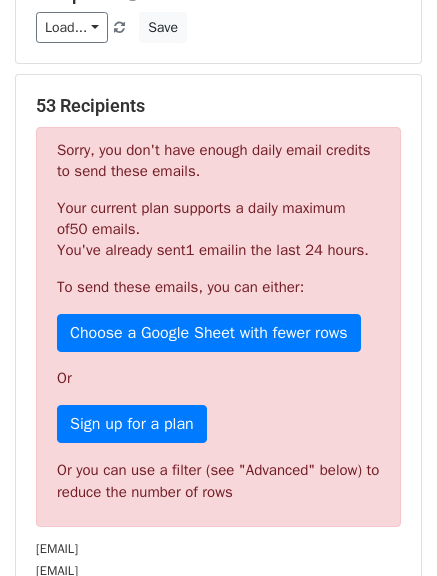 scroll, scrollTop: 692, scrollLeft: 0, axis: vertical 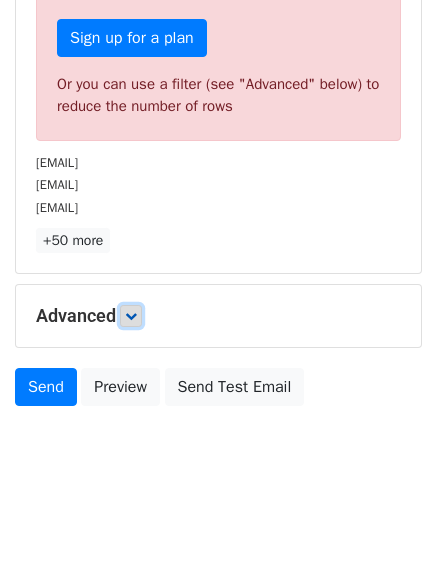 click at bounding box center [131, 316] 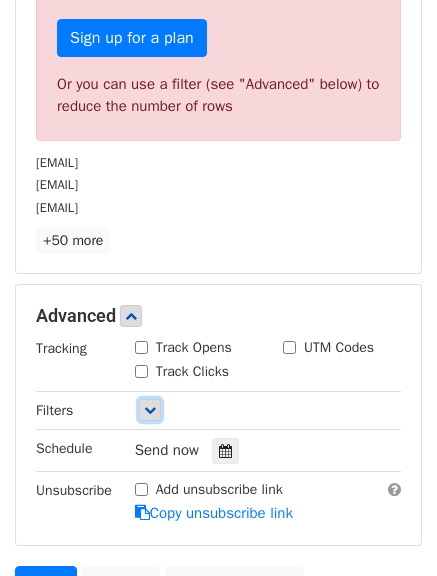 click at bounding box center (150, 410) 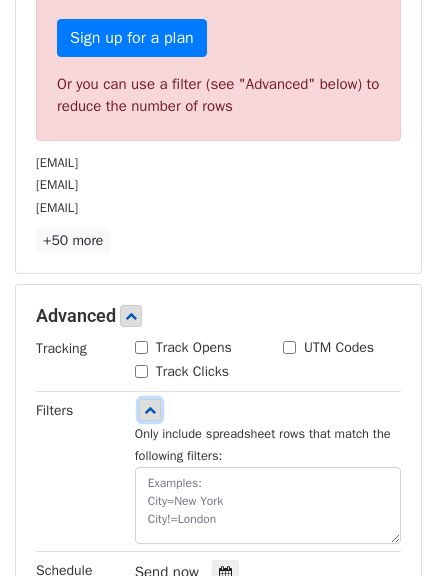 scroll, scrollTop: 792, scrollLeft: 0, axis: vertical 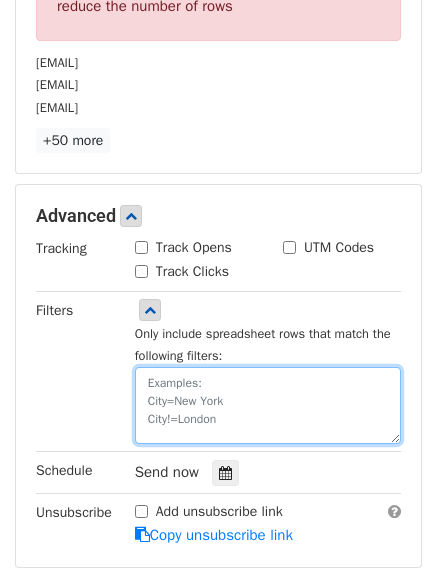 click at bounding box center (268, 405) 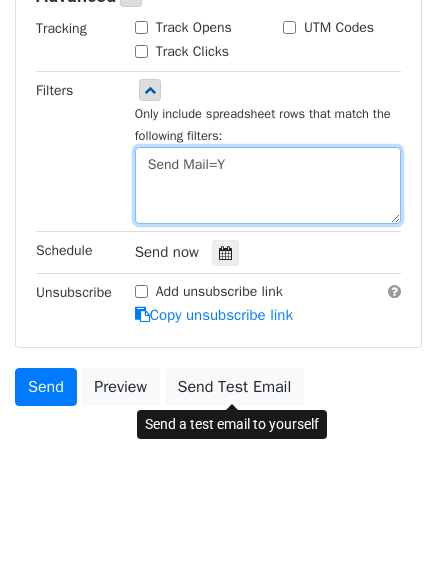 scroll, scrollTop: 518, scrollLeft: 0, axis: vertical 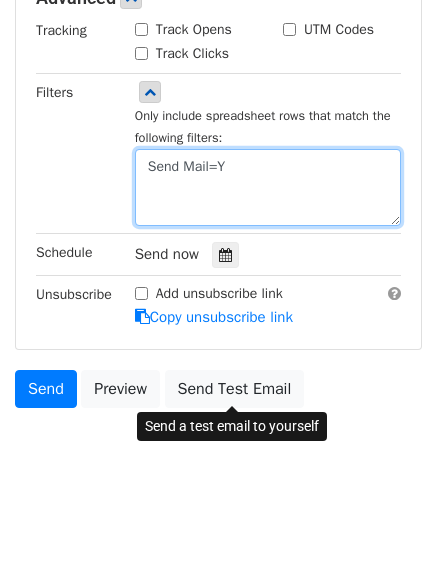type on "Send Mail=Y" 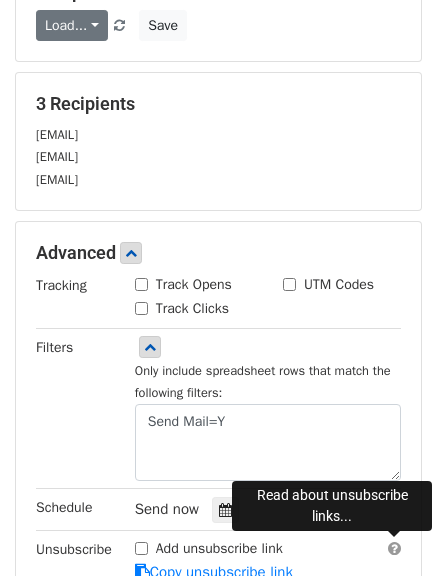 scroll, scrollTop: 118, scrollLeft: 0, axis: vertical 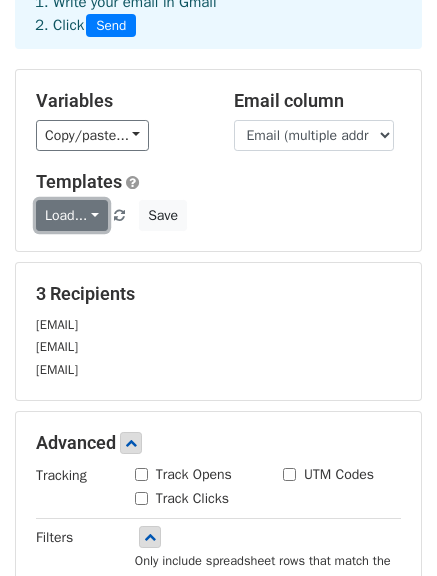 click on "Load..." at bounding box center (72, 215) 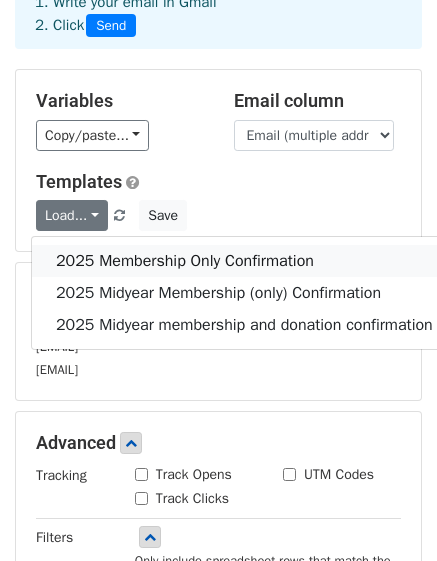 click on "2025 Membership Only Confirmation" at bounding box center (244, 261) 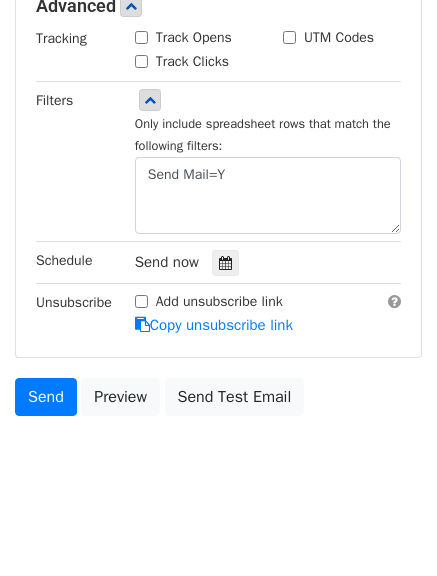 scroll, scrollTop: 563, scrollLeft: 0, axis: vertical 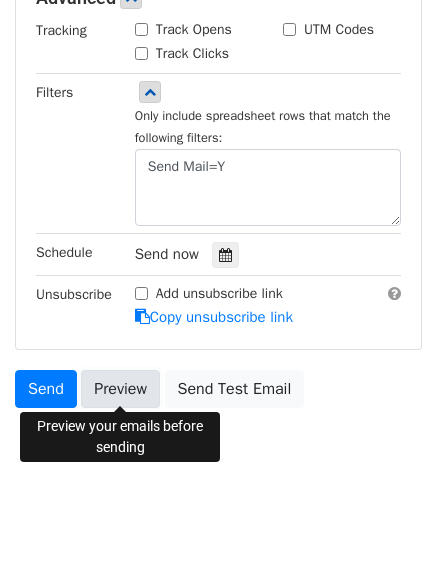 click on "Preview" at bounding box center [120, 389] 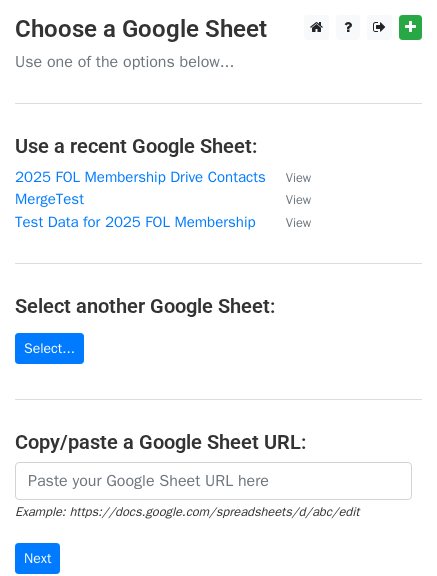 scroll, scrollTop: 0, scrollLeft: 0, axis: both 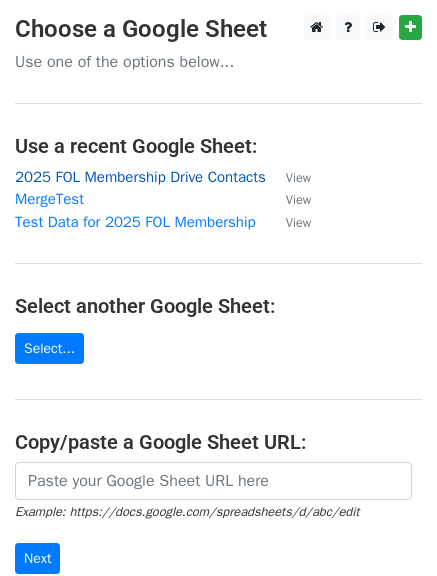 click on "2025 FOL Membership Drive Contacts" at bounding box center [140, 177] 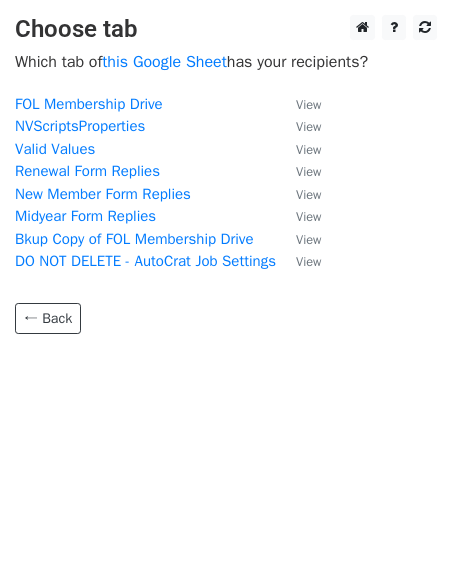 scroll, scrollTop: 0, scrollLeft: 0, axis: both 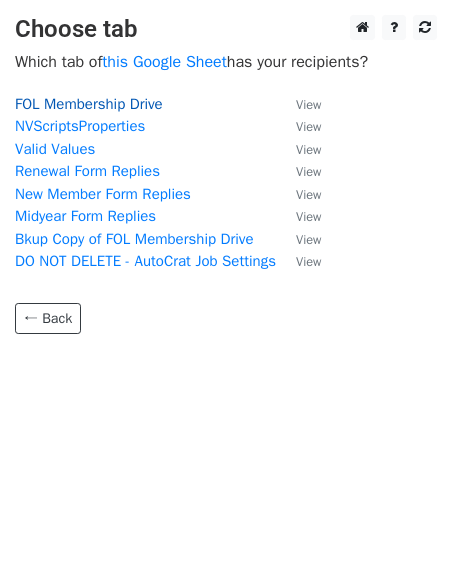 click on "FOL Membership Drive" at bounding box center (89, 104) 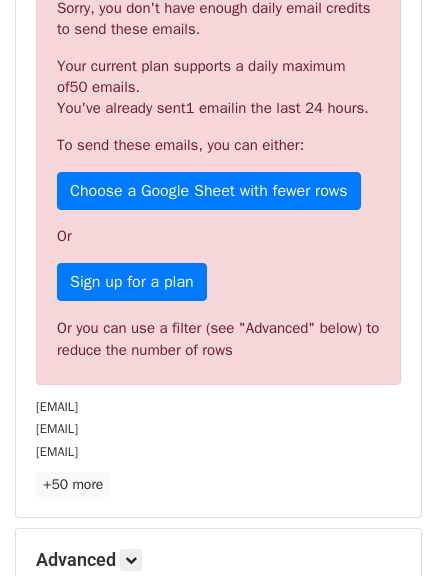 scroll, scrollTop: 600, scrollLeft: 0, axis: vertical 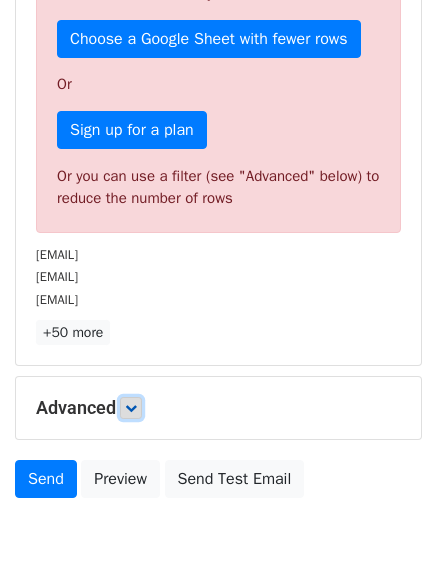 click at bounding box center (131, 408) 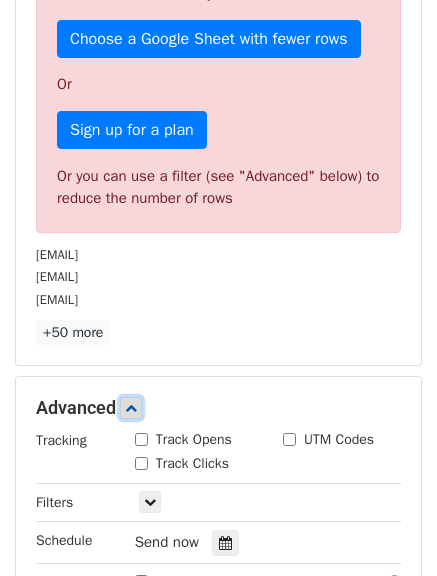 scroll, scrollTop: 800, scrollLeft: 0, axis: vertical 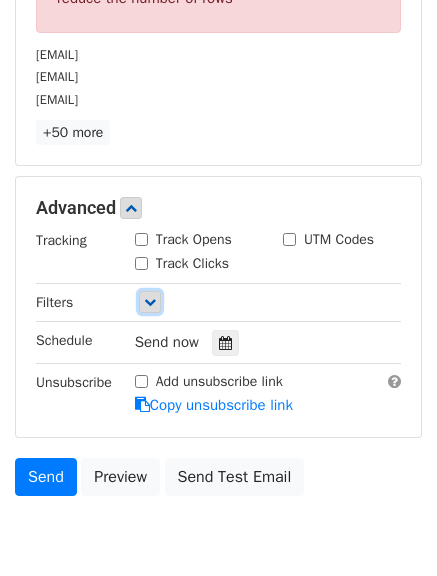 click at bounding box center [150, 302] 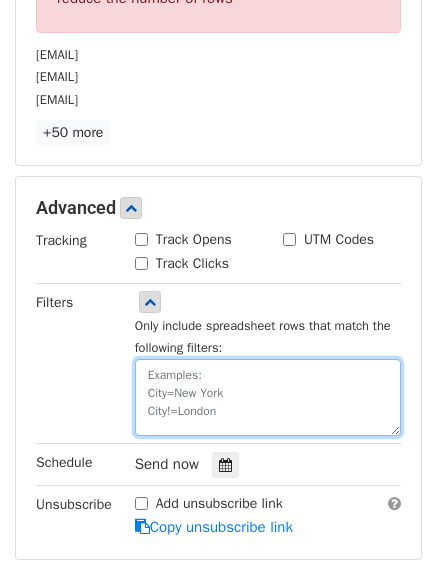 click at bounding box center (268, 397) 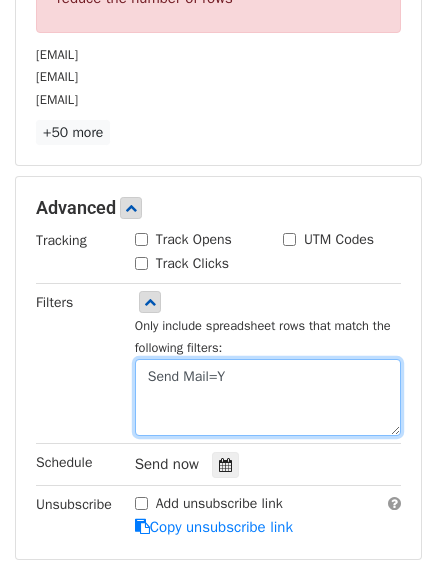 scroll, scrollTop: 518, scrollLeft: 0, axis: vertical 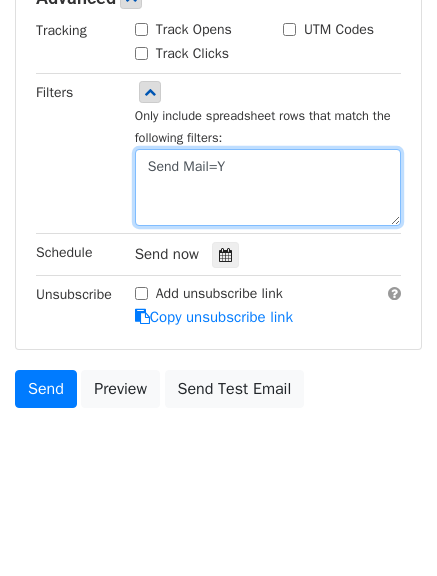 type on "Send Mail=Y" 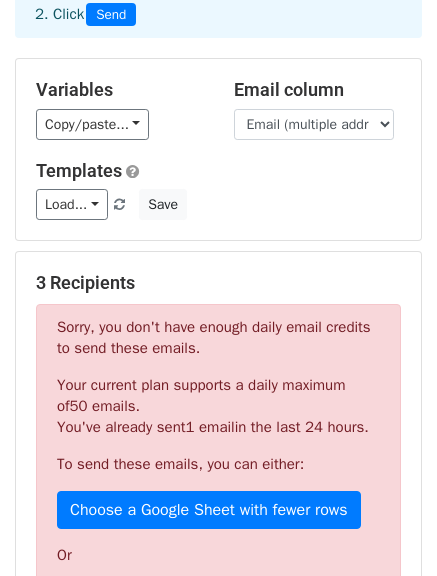 scroll, scrollTop: 0, scrollLeft: 0, axis: both 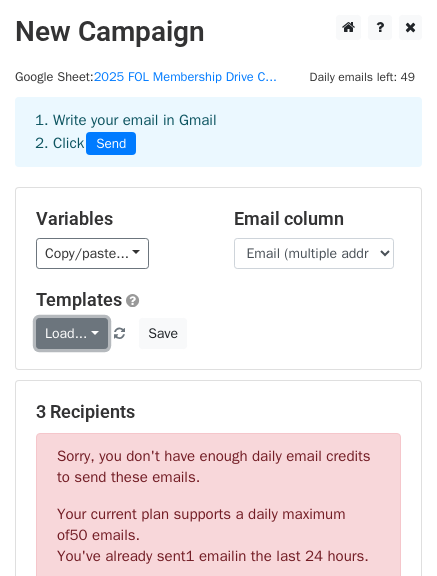 click on "Load..." at bounding box center (72, 333) 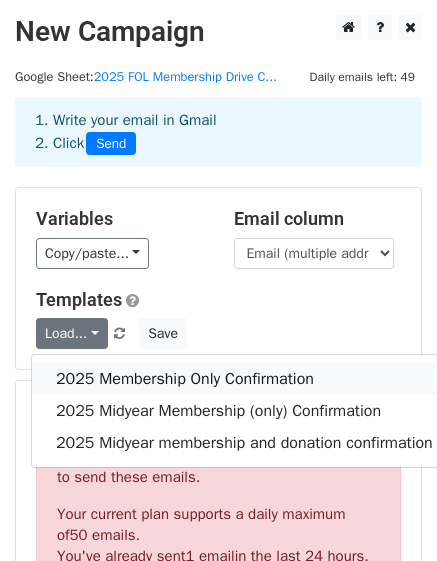click on "2025 Membership Only Confirmation" at bounding box center [244, 379] 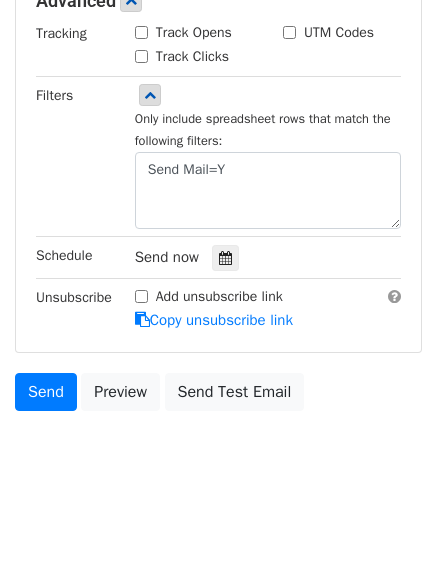 scroll, scrollTop: 975, scrollLeft: 0, axis: vertical 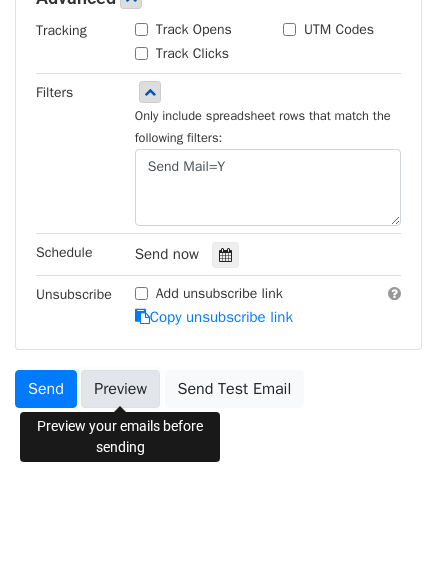 click on "Preview" at bounding box center [120, 389] 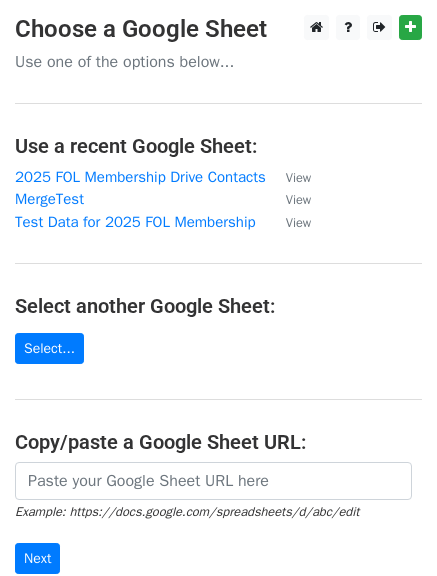 scroll, scrollTop: 0, scrollLeft: 0, axis: both 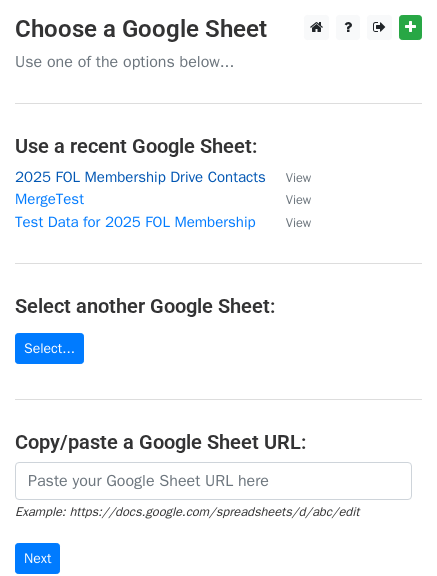 click on "2025 FOL Membership Drive Contacts" at bounding box center [140, 177] 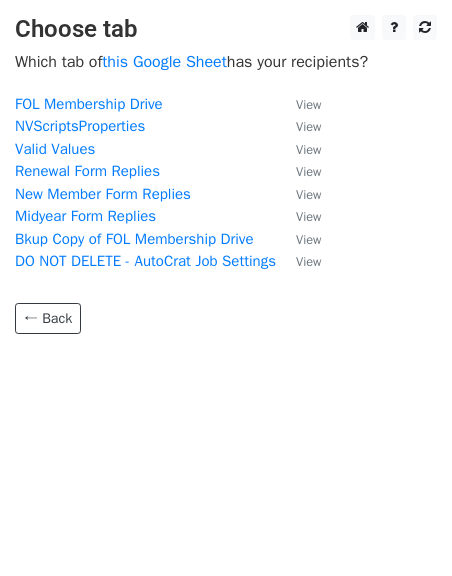 scroll, scrollTop: 0, scrollLeft: 0, axis: both 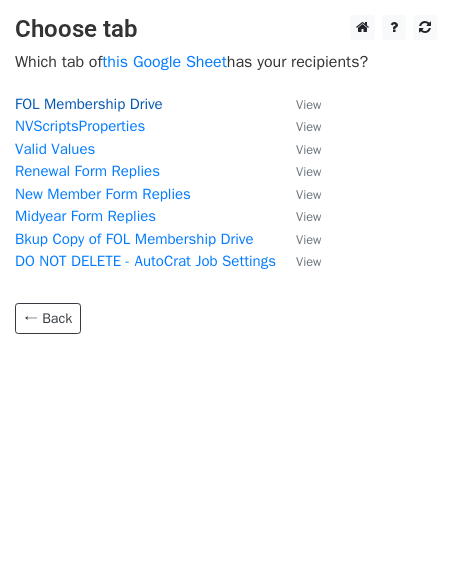 click on "FOL Membership Drive" at bounding box center [89, 104] 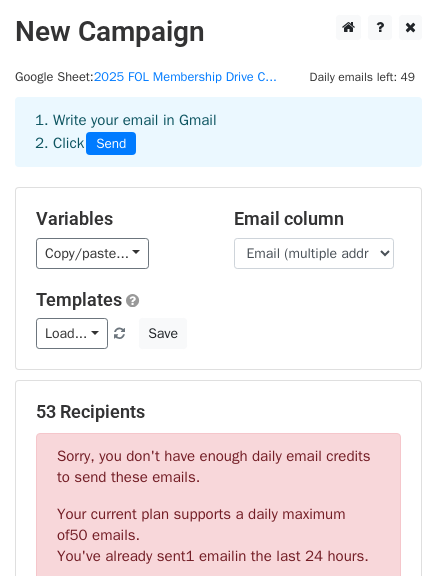 scroll, scrollTop: 600, scrollLeft: 0, axis: vertical 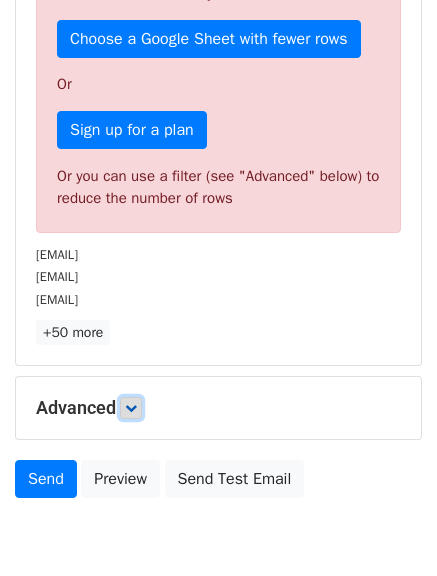 click at bounding box center (131, 408) 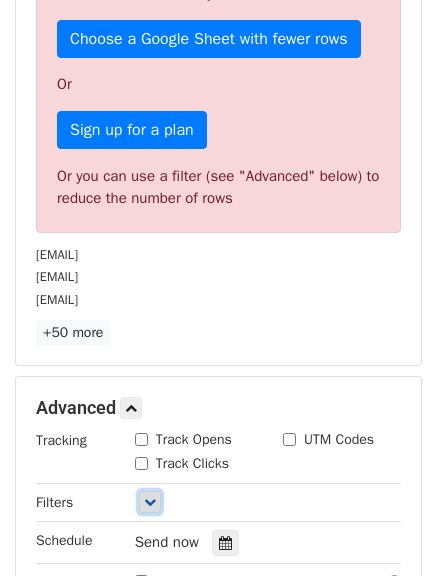 click at bounding box center (150, 502) 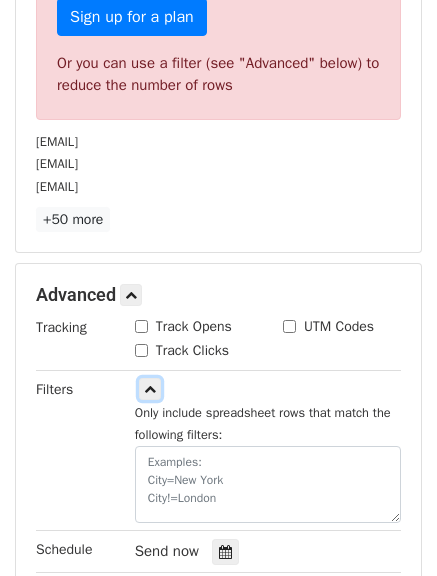 scroll, scrollTop: 800, scrollLeft: 0, axis: vertical 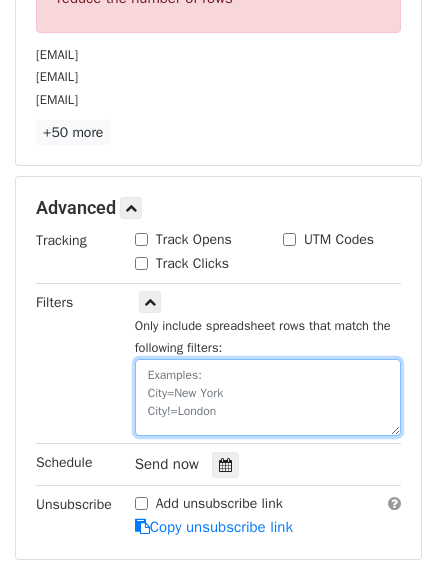 click at bounding box center (268, 397) 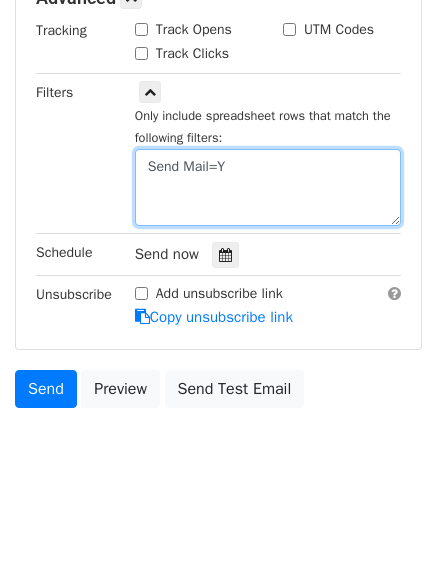 scroll, scrollTop: 163, scrollLeft: 0, axis: vertical 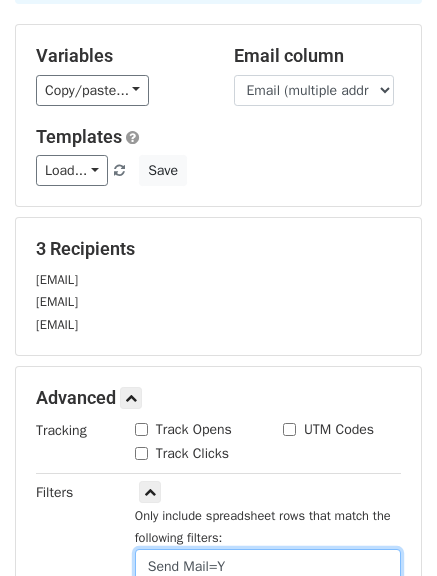 type on "Send Mail=Y" 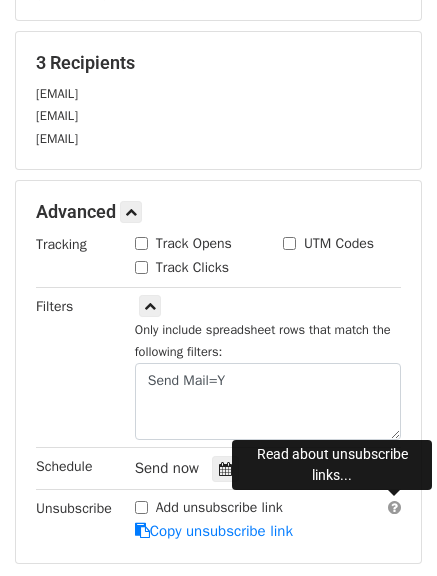 scroll, scrollTop: 63, scrollLeft: 0, axis: vertical 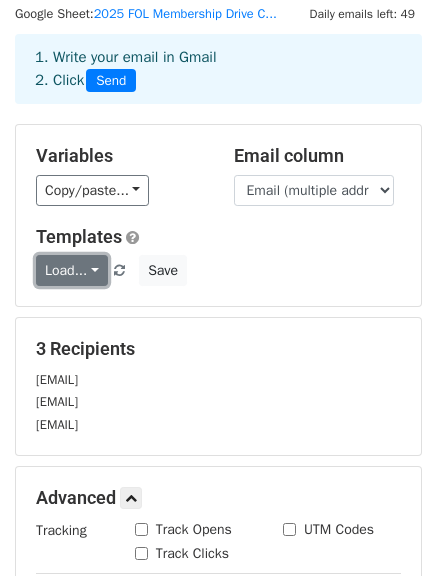 click on "Load..." at bounding box center [72, 270] 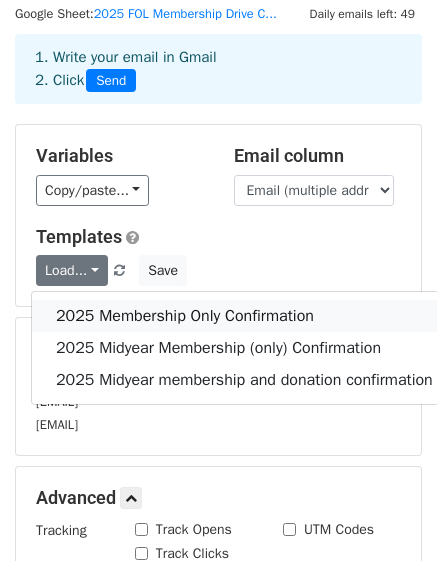 click on "2025 Membership Only Confirmation" at bounding box center [244, 316] 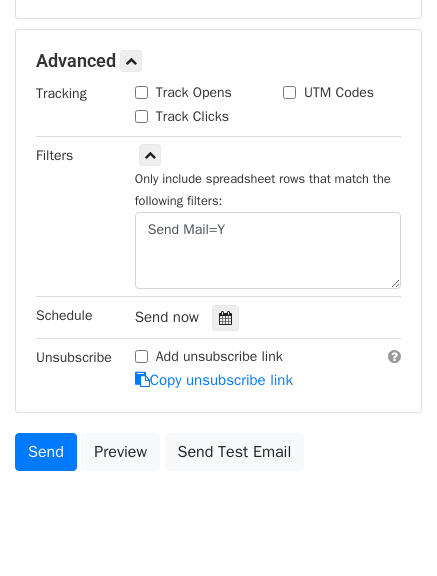 scroll, scrollTop: 563, scrollLeft: 0, axis: vertical 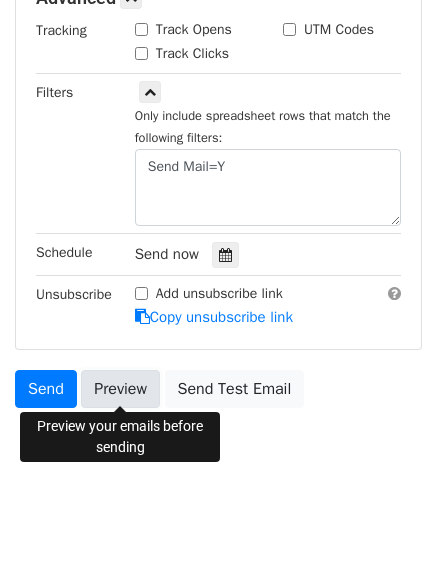 click on "Preview" at bounding box center [120, 389] 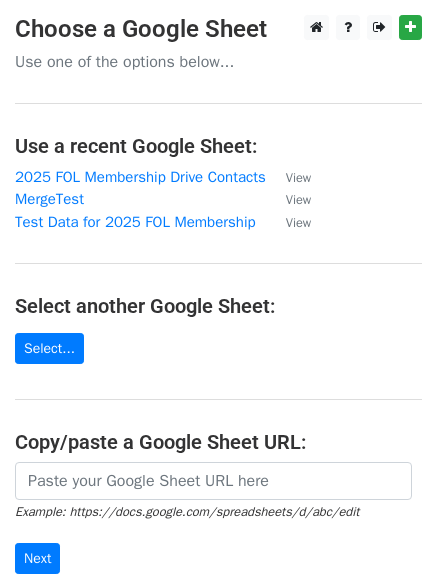 scroll, scrollTop: 0, scrollLeft: 0, axis: both 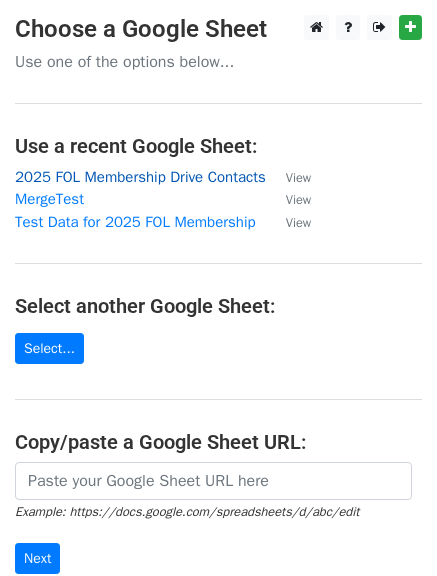 click on "2025 FOL Membership Drive Contacts" at bounding box center [140, 177] 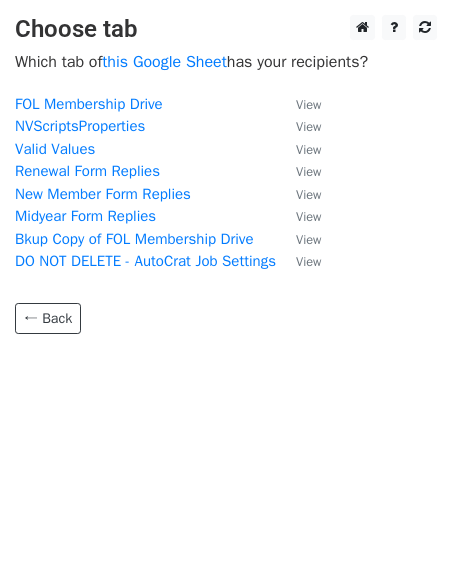 scroll, scrollTop: 0, scrollLeft: 0, axis: both 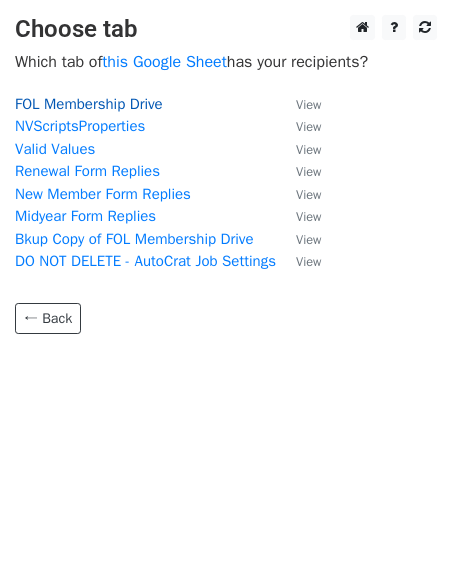 click on "FOL Membership Drive" at bounding box center [89, 104] 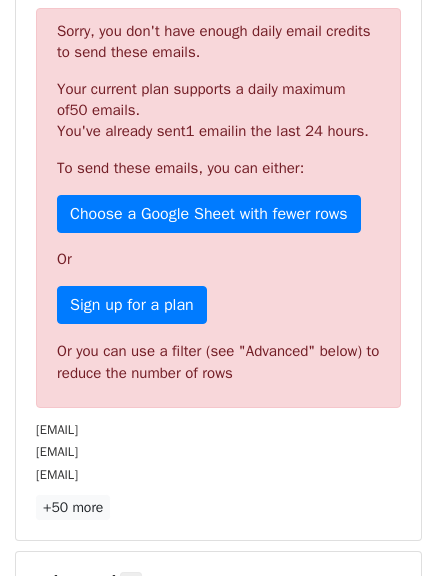 scroll, scrollTop: 692, scrollLeft: 0, axis: vertical 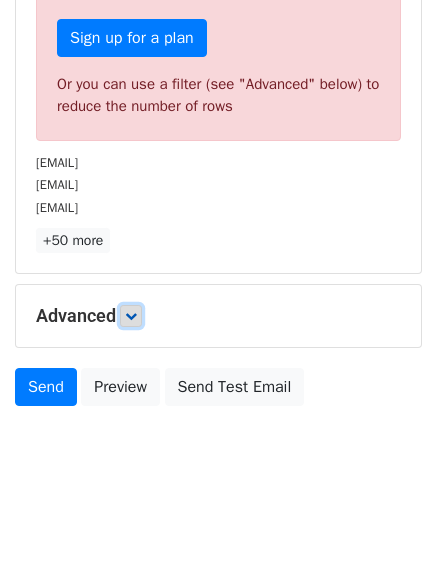 click at bounding box center (131, 316) 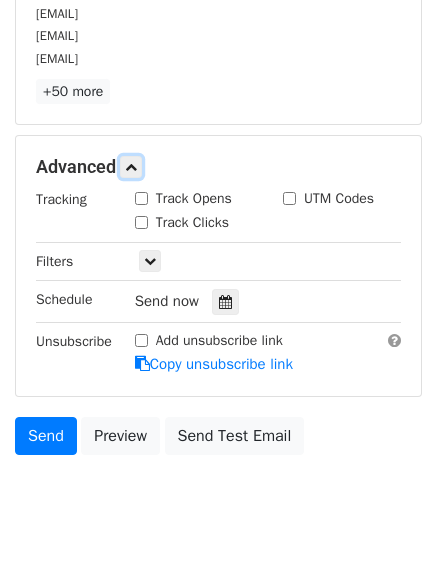 scroll, scrollTop: 888, scrollLeft: 0, axis: vertical 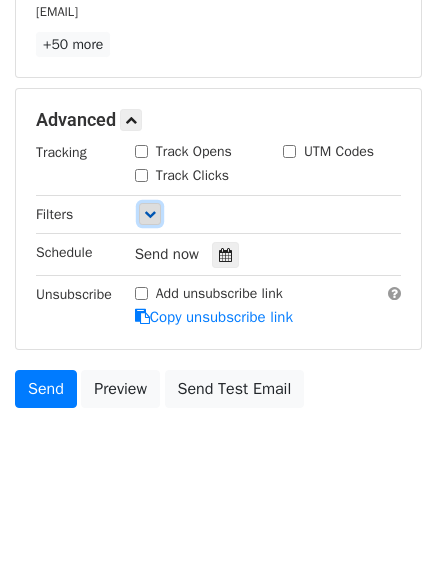 click at bounding box center [150, 214] 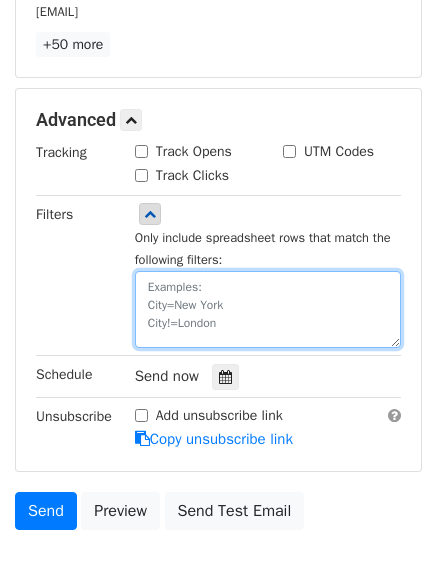 click at bounding box center [268, 309] 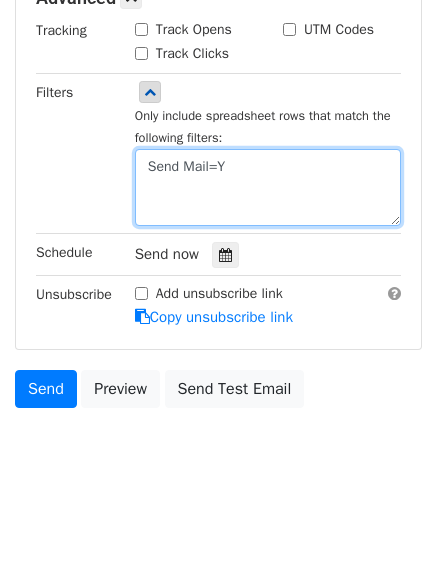 type on "Send Mail=Y" 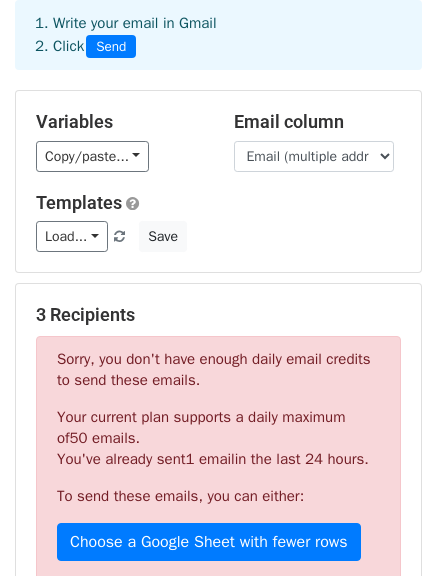scroll, scrollTop: 0, scrollLeft: 0, axis: both 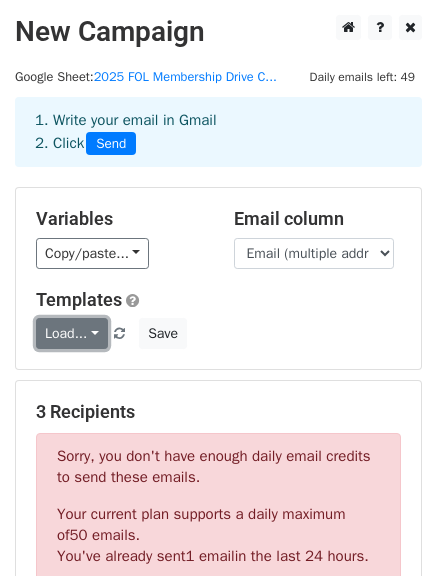 click on "Load..." at bounding box center (72, 333) 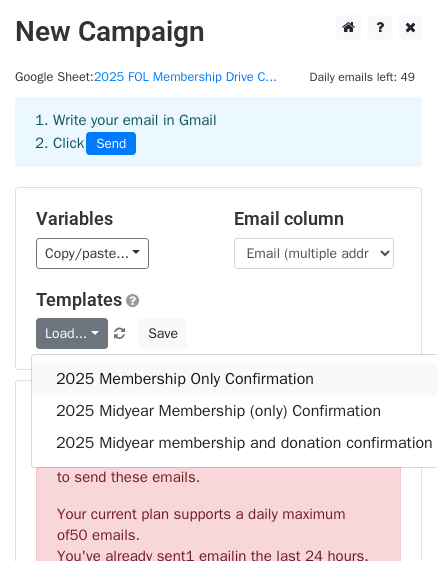 click on "2025 Membership Only Confirmation" at bounding box center [244, 379] 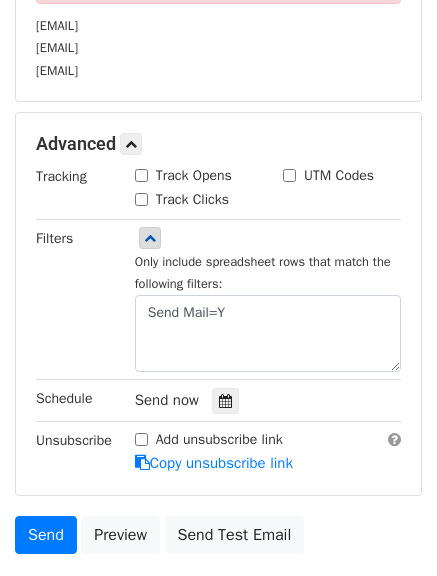 scroll, scrollTop: 975, scrollLeft: 0, axis: vertical 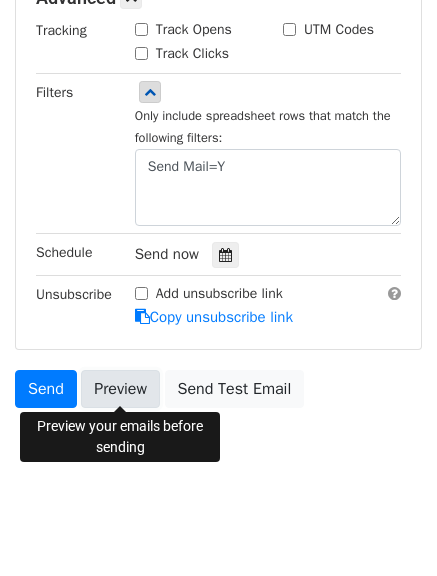 click on "Preview" at bounding box center [120, 389] 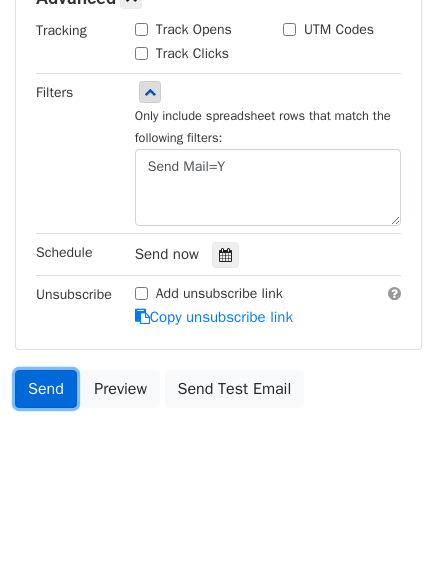click on "Send" at bounding box center (46, 389) 